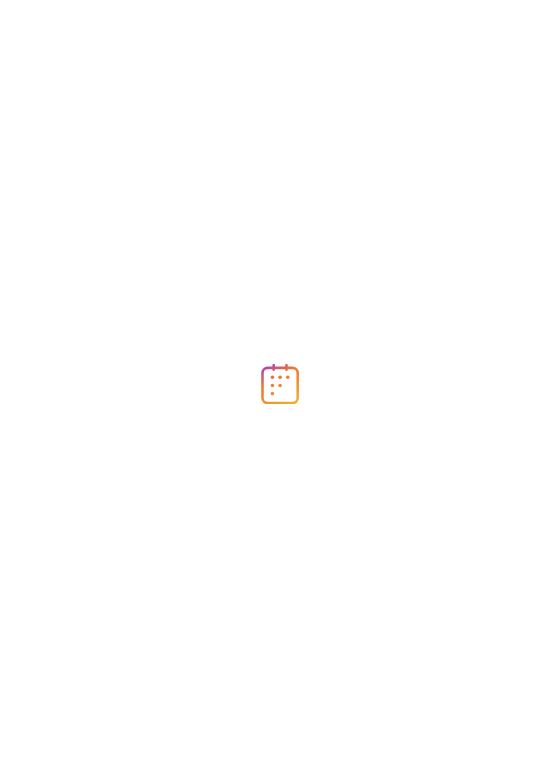 scroll, scrollTop: 0, scrollLeft: 0, axis: both 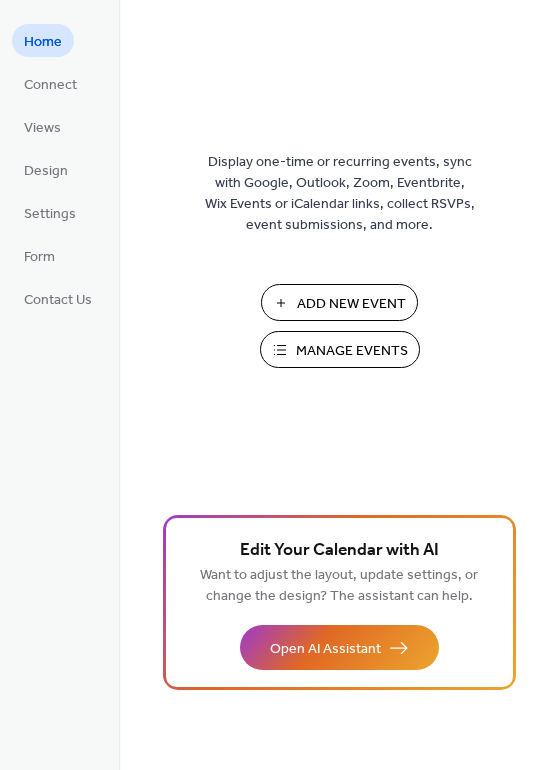 click on "Manage Events" at bounding box center [352, 351] 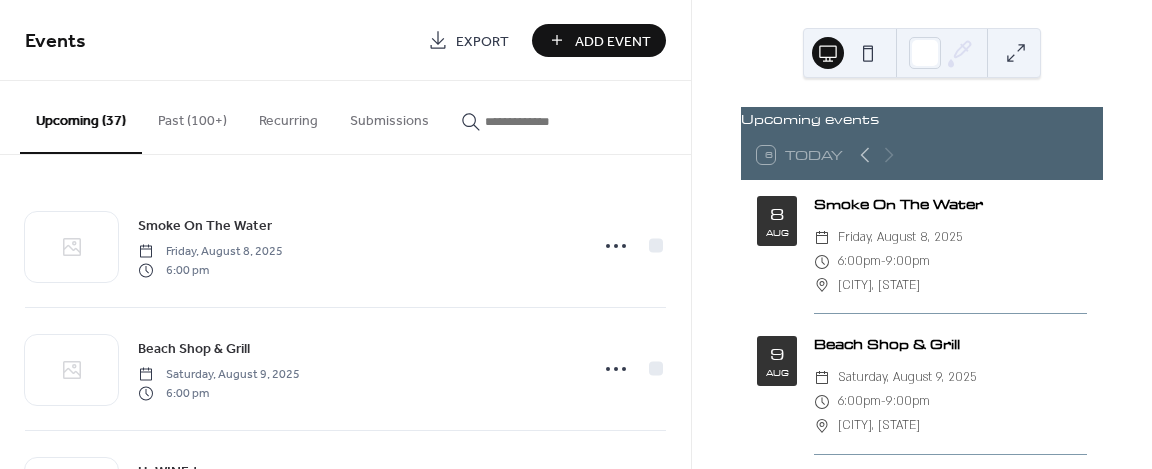 scroll, scrollTop: 0, scrollLeft: 0, axis: both 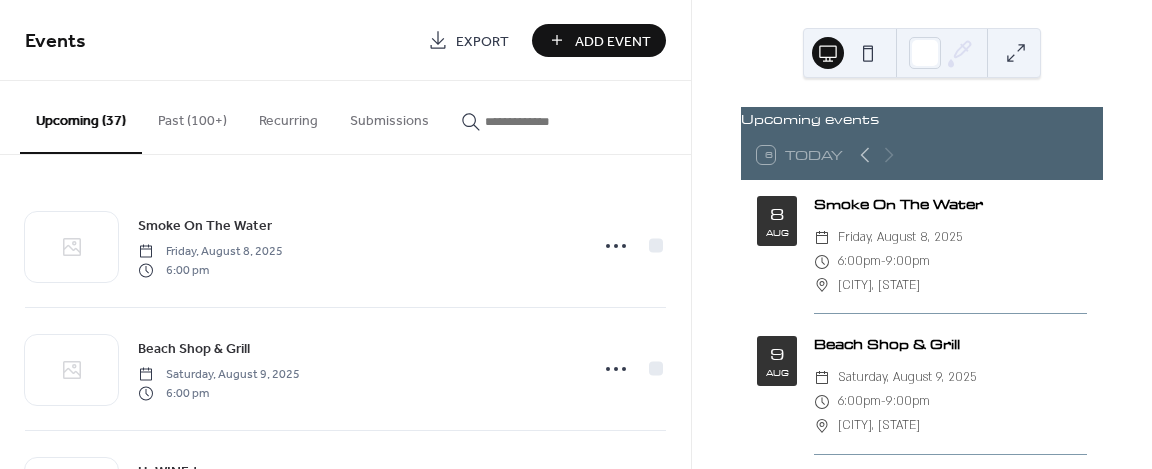 click on "Add Event" at bounding box center [613, 41] 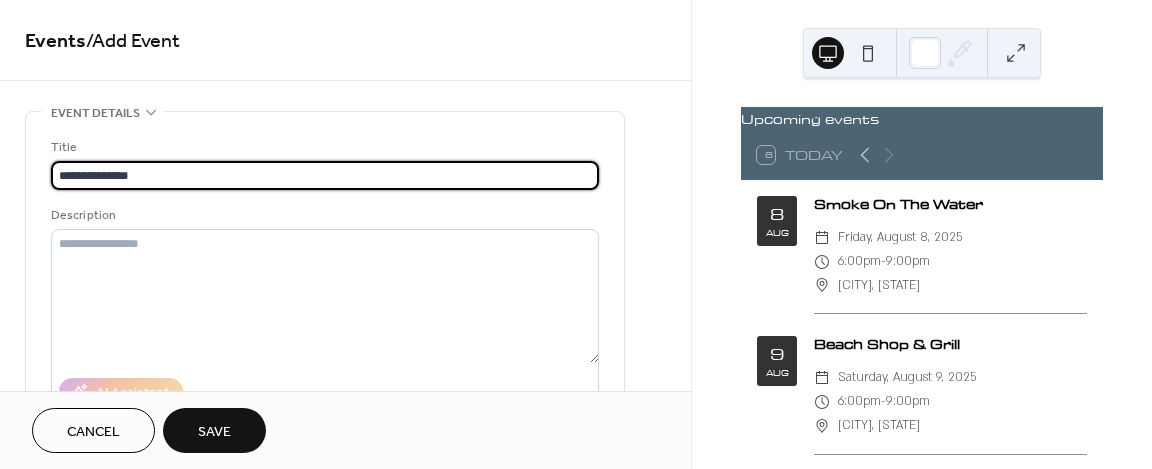 scroll, scrollTop: 0, scrollLeft: 0, axis: both 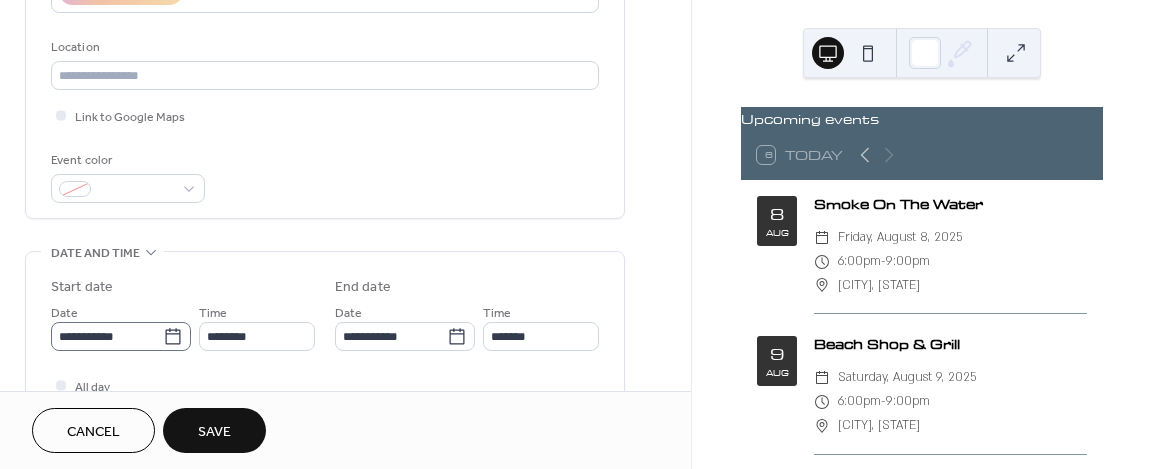 type on "**********" 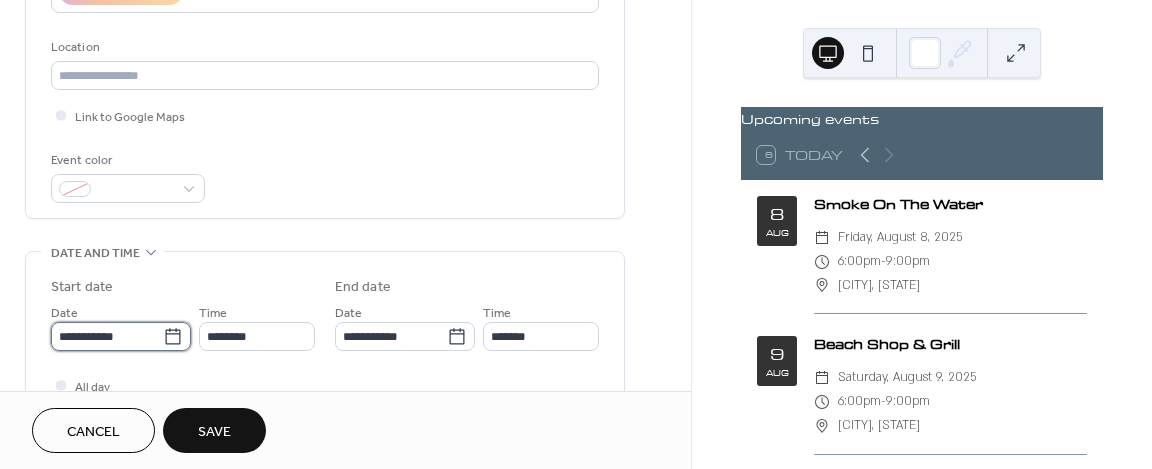 click on "**********" at bounding box center [107, 336] 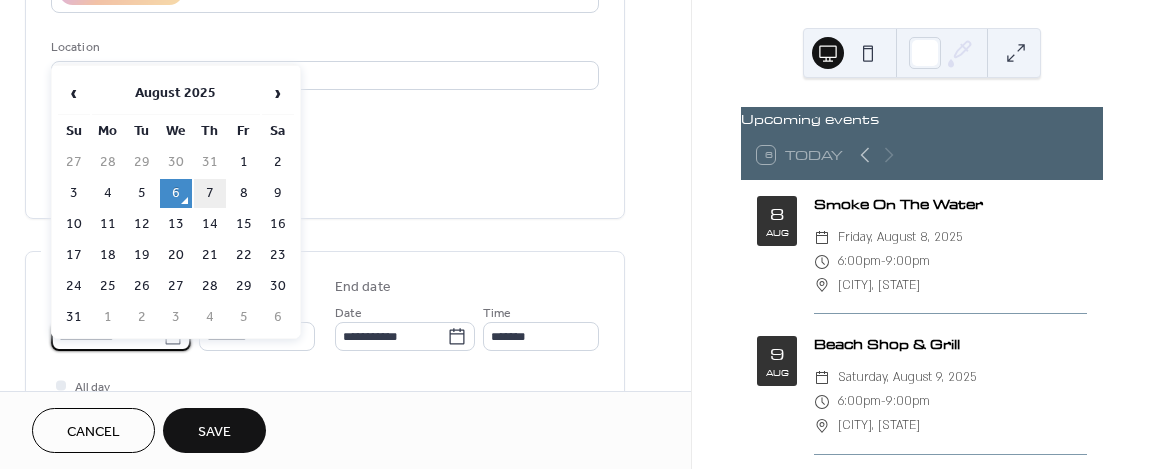 click on "7" at bounding box center (210, 193) 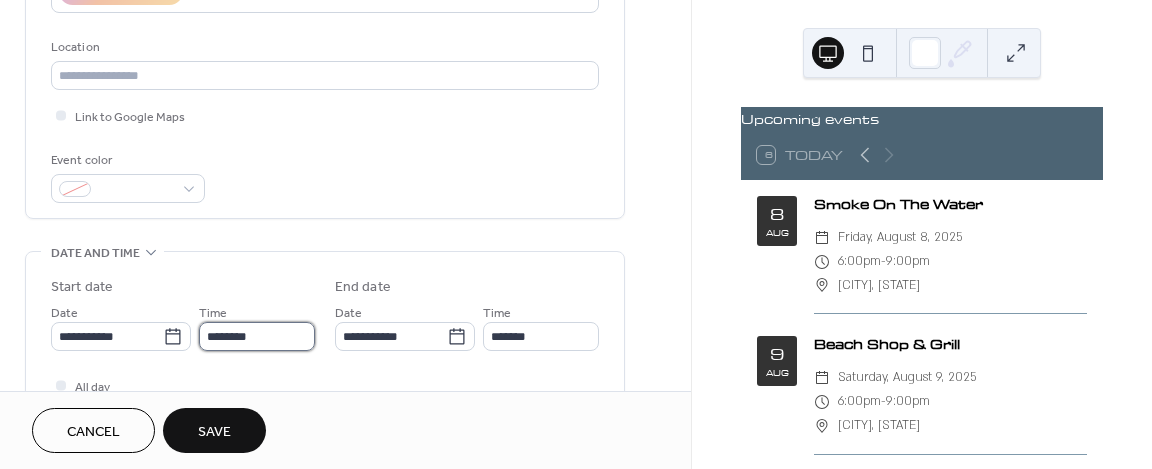 click on "********" at bounding box center (257, 336) 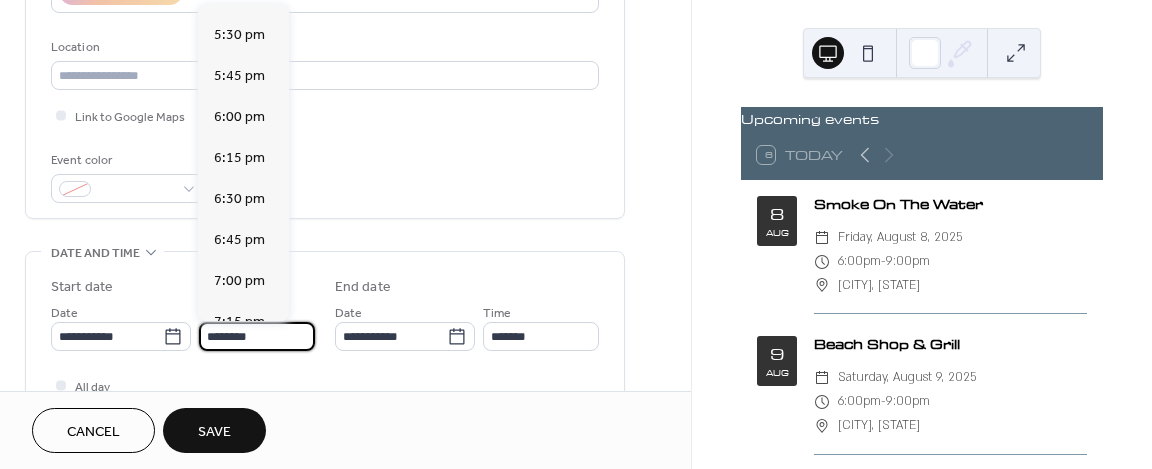 scroll, scrollTop: 2768, scrollLeft: 0, axis: vertical 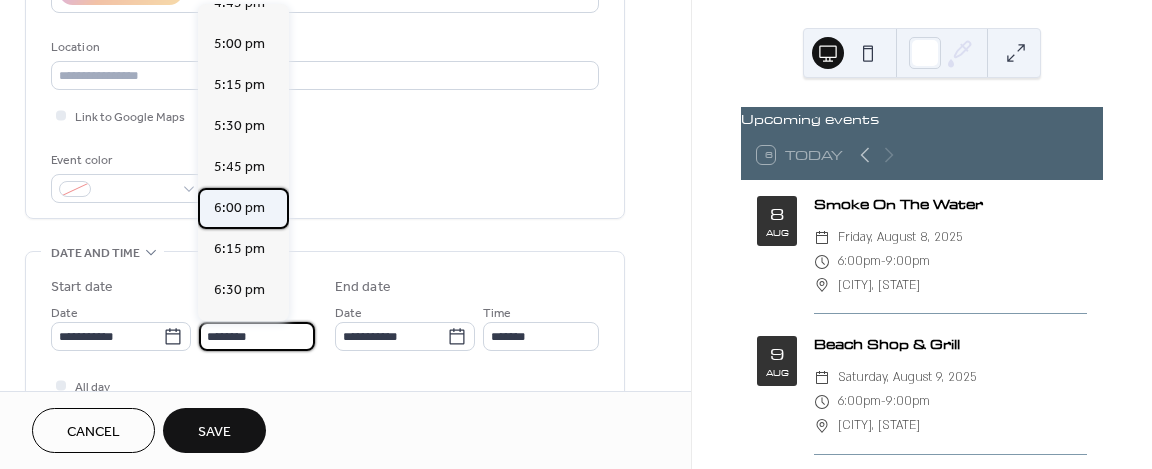 click on "6:00 pm" at bounding box center (239, 208) 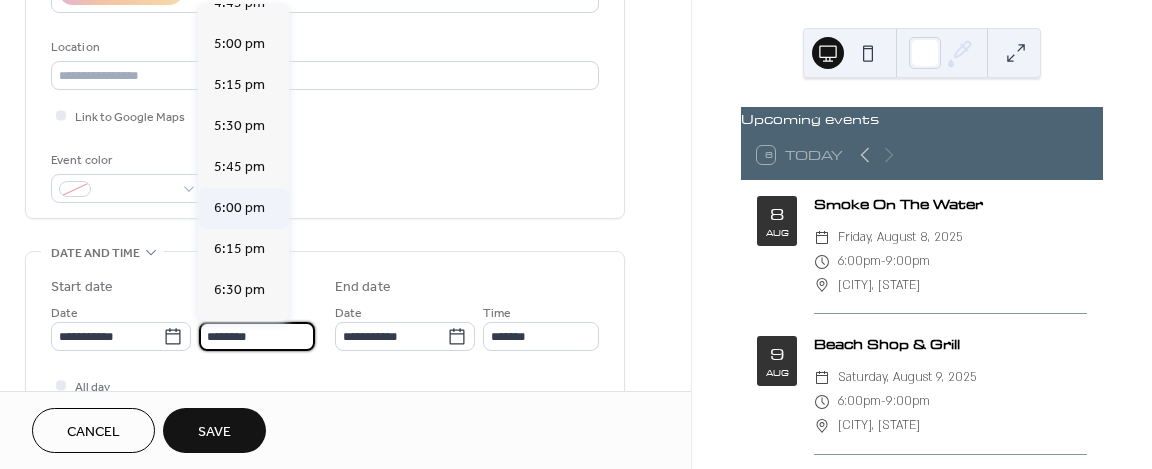 type on "*******" 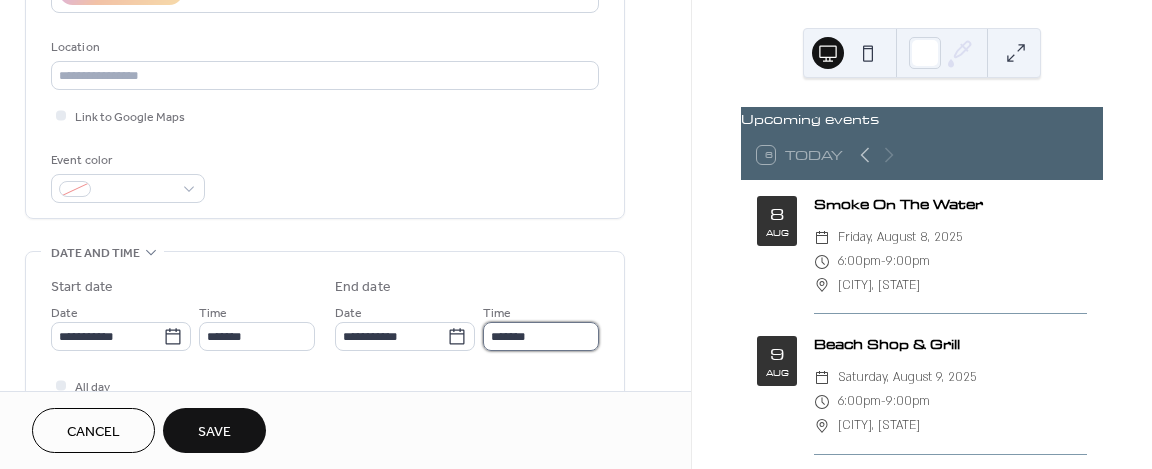 click on "*******" at bounding box center (541, 336) 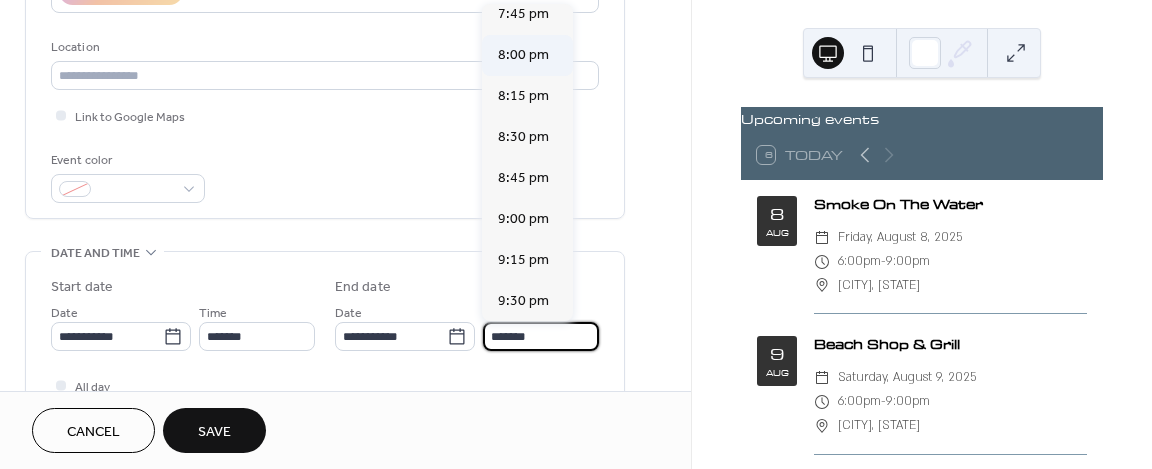 scroll, scrollTop: 300, scrollLeft: 0, axis: vertical 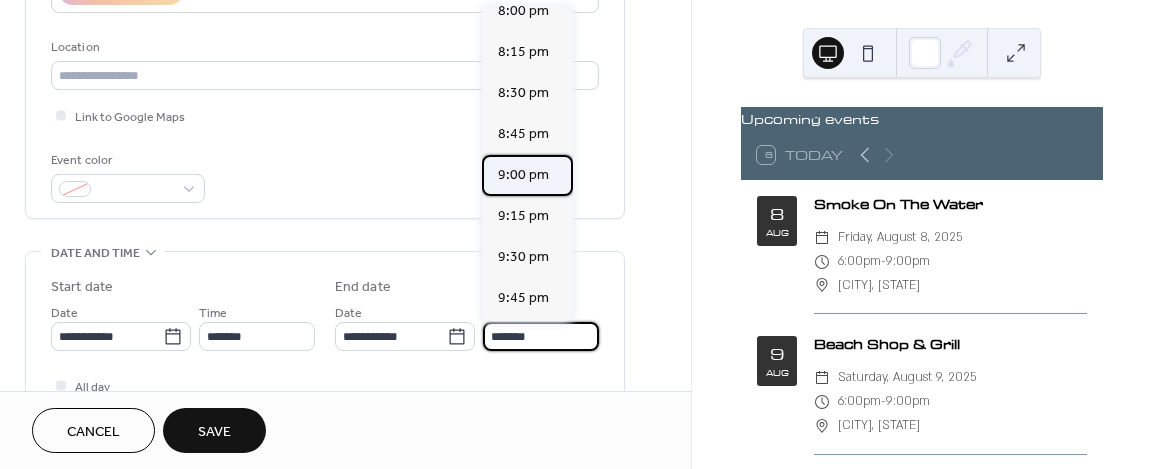 click on "9:00 pm" at bounding box center (523, 175) 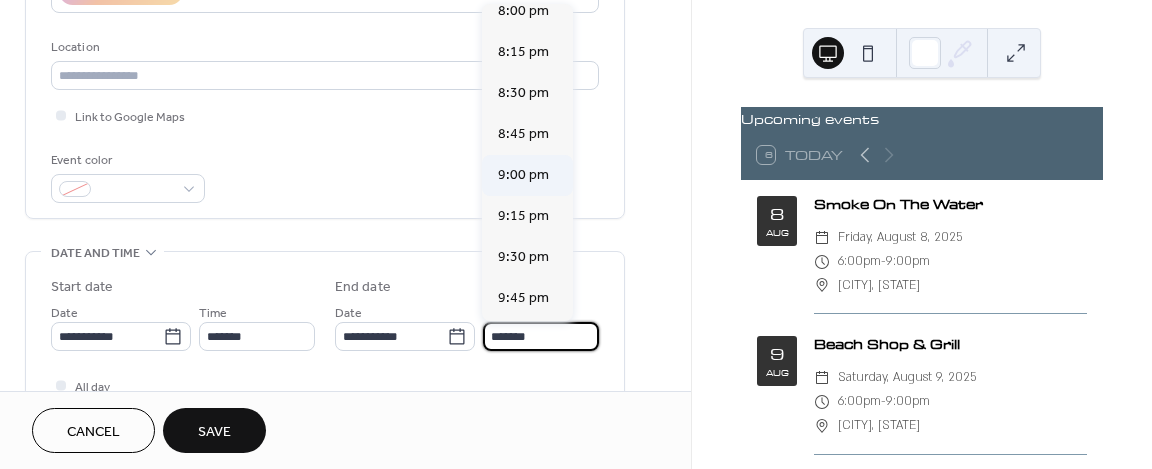 type on "*******" 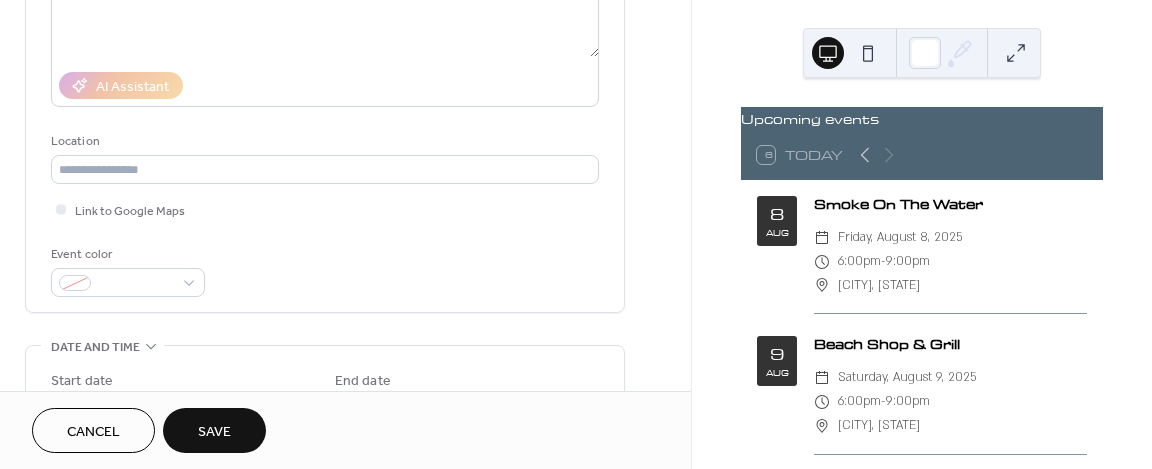 scroll, scrollTop: 300, scrollLeft: 0, axis: vertical 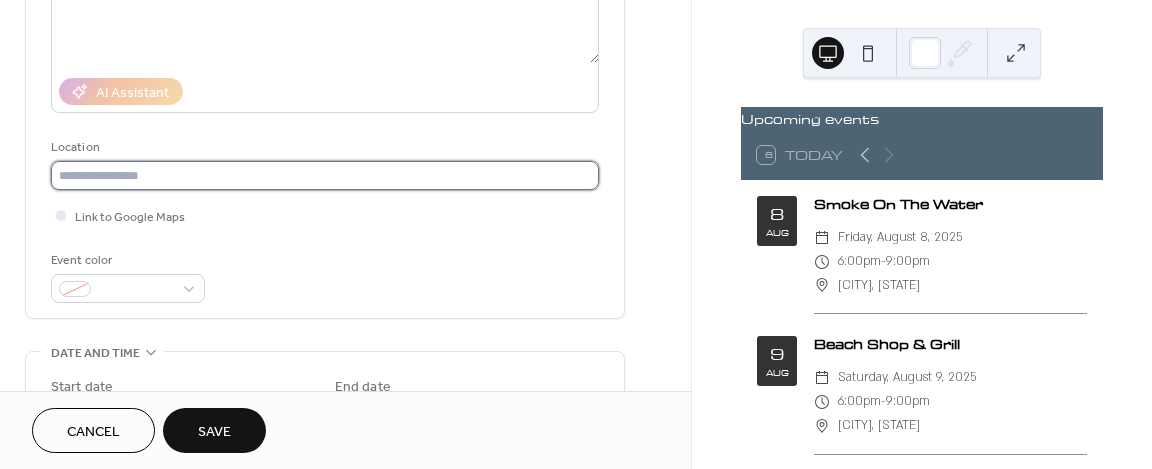 click at bounding box center [325, 175] 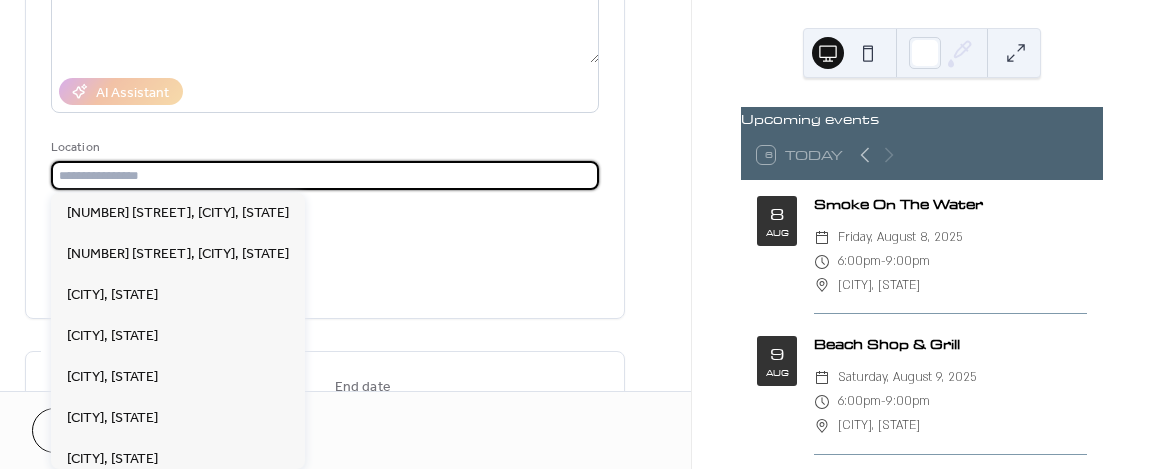 type on "*" 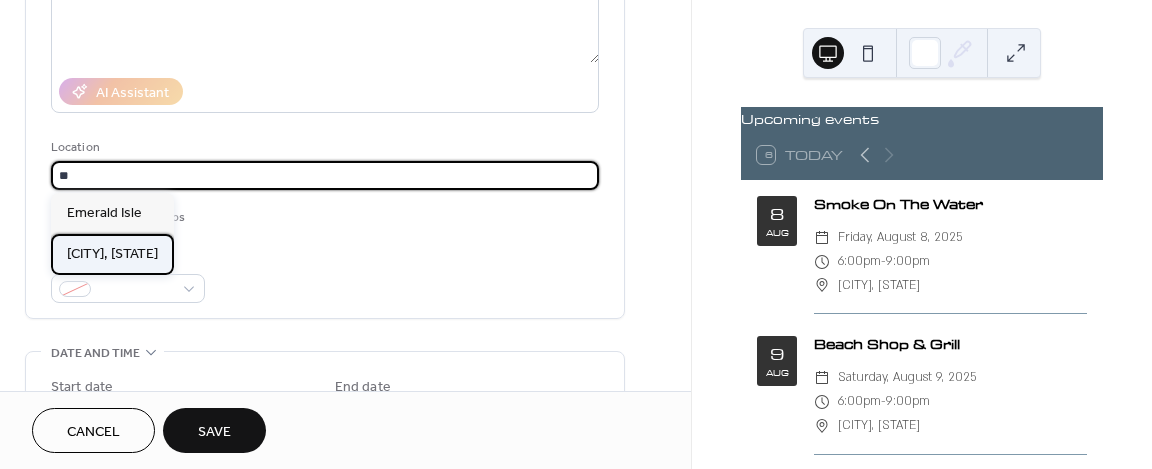 click on "[CITY], [STATE]" at bounding box center [112, 254] 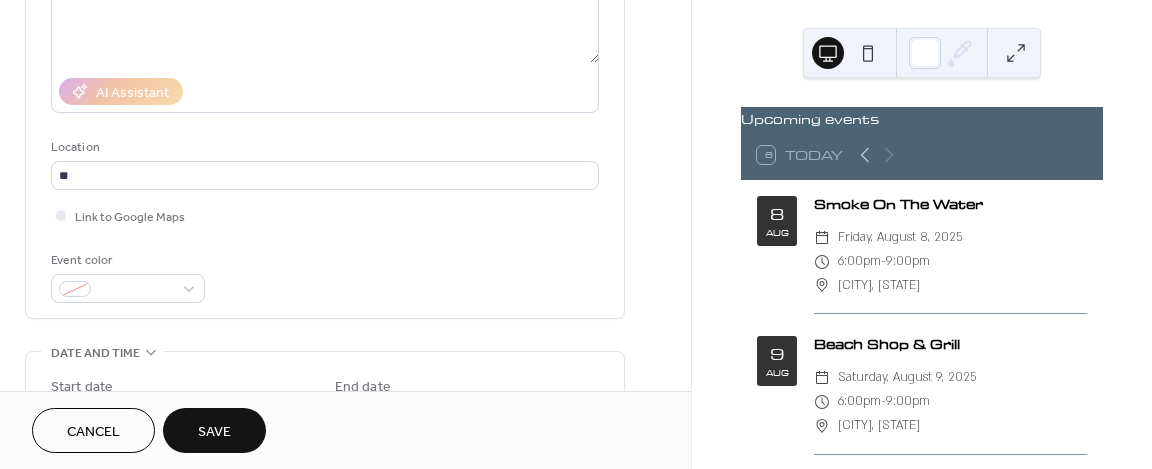 type on "**********" 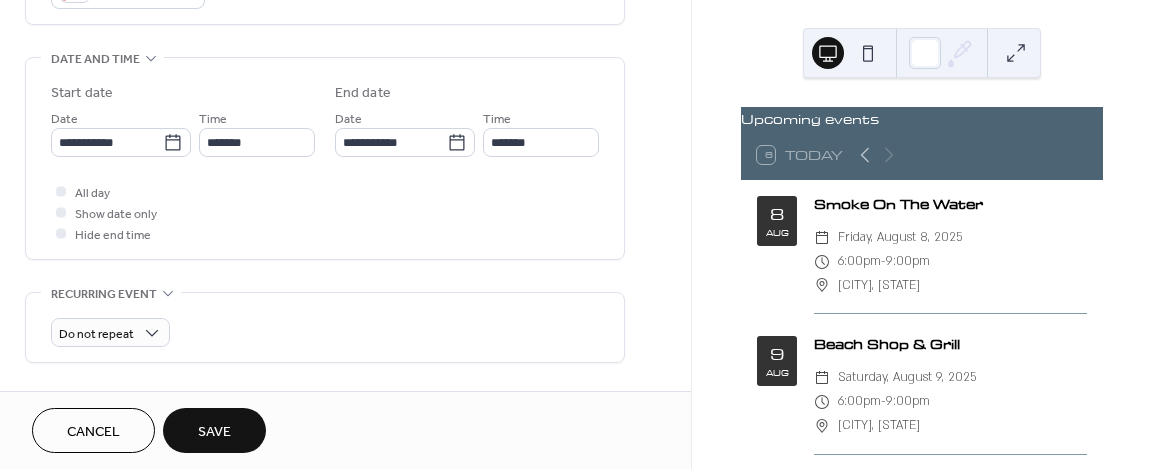 scroll, scrollTop: 600, scrollLeft: 0, axis: vertical 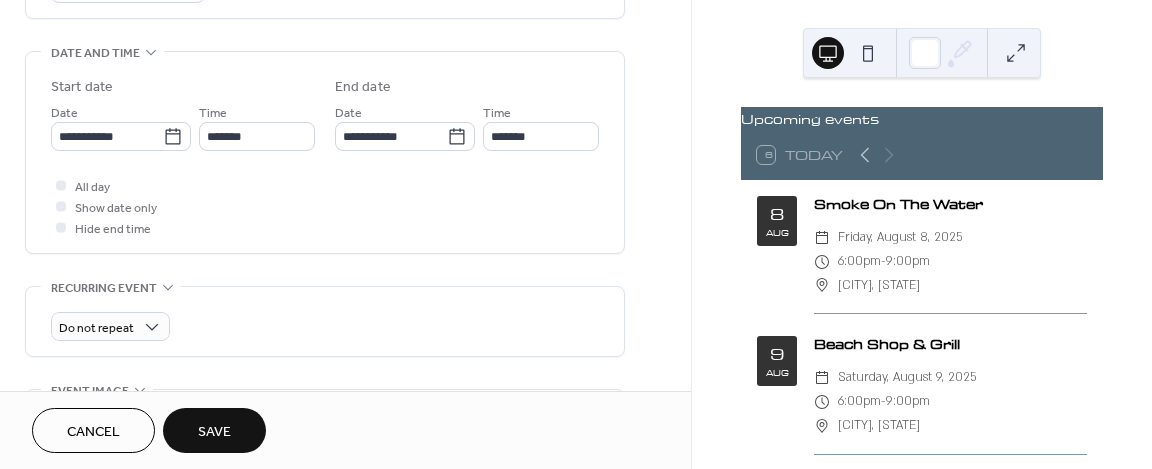 click on "Save" at bounding box center (214, 430) 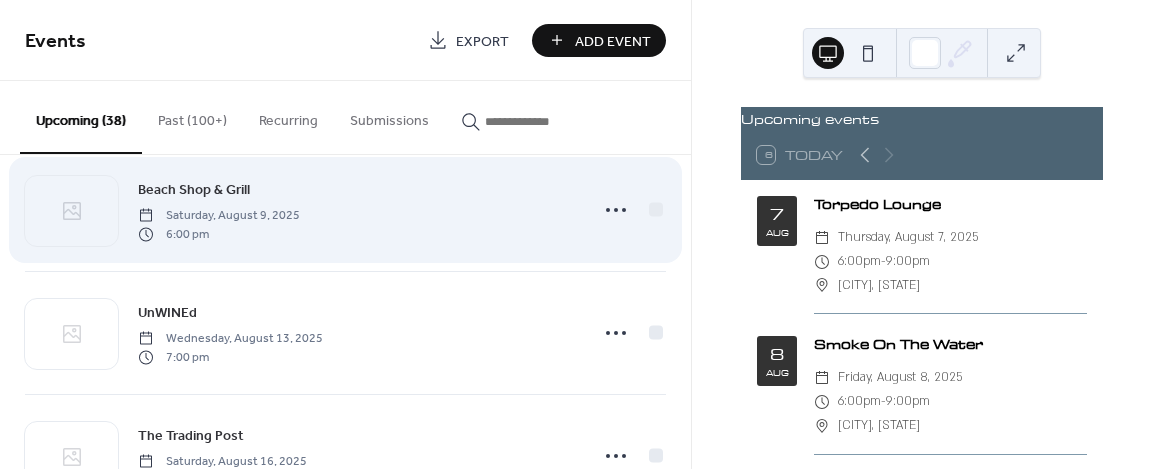 scroll, scrollTop: 300, scrollLeft: 0, axis: vertical 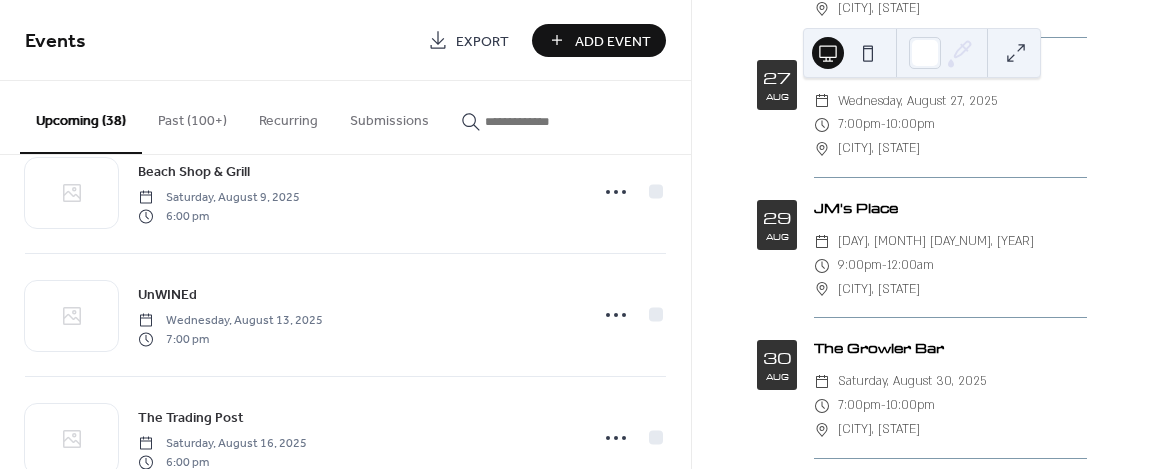 click on "Add Event" at bounding box center (613, 41) 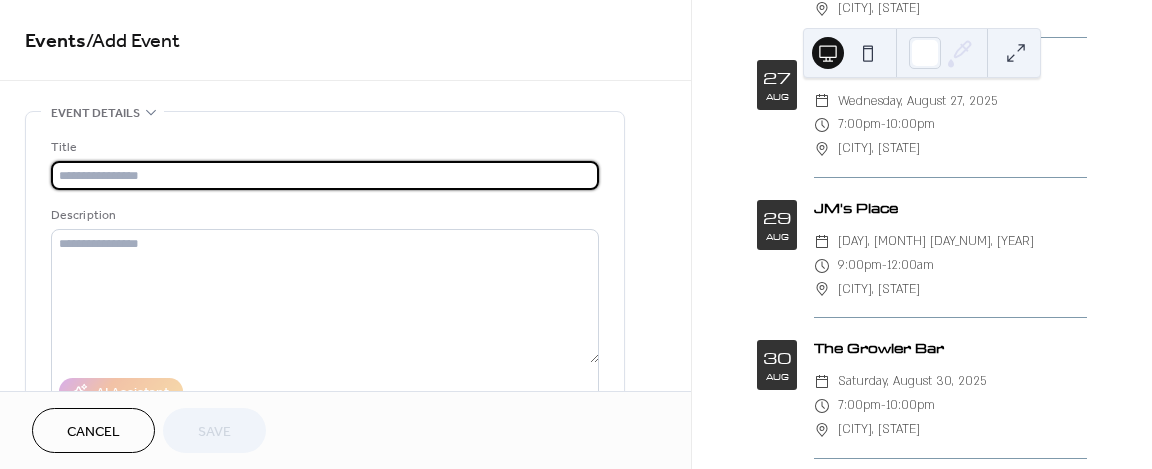 click at bounding box center (325, 175) 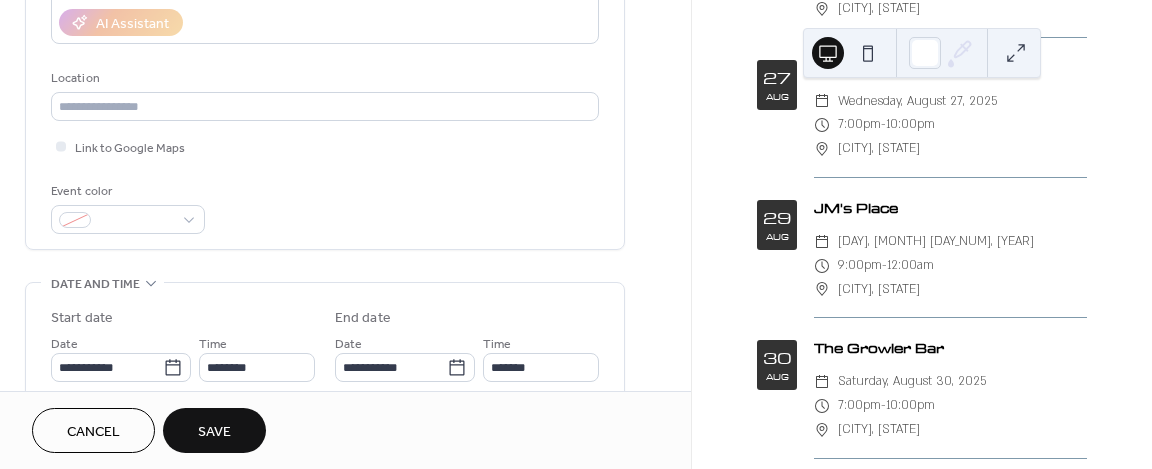 scroll, scrollTop: 400, scrollLeft: 0, axis: vertical 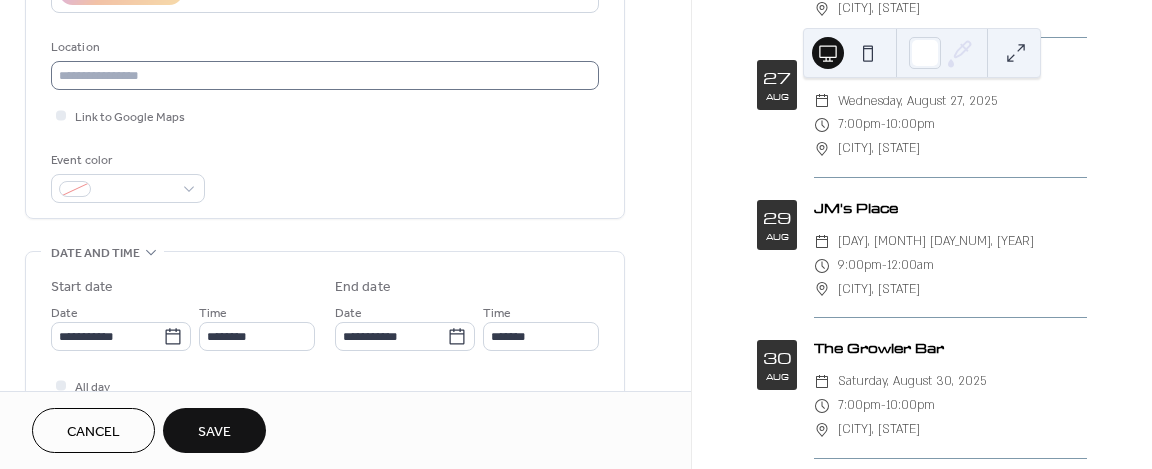 type on "**********" 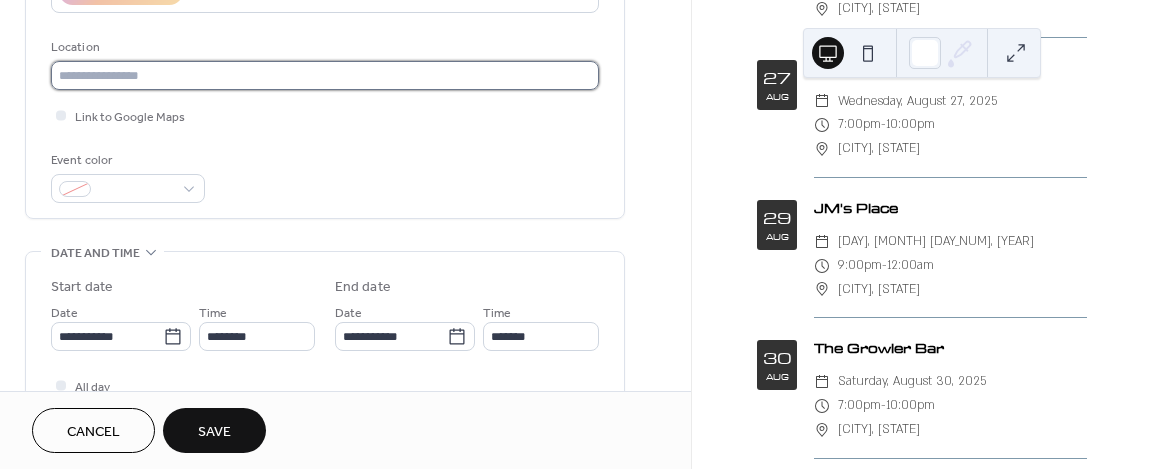 click at bounding box center [325, 75] 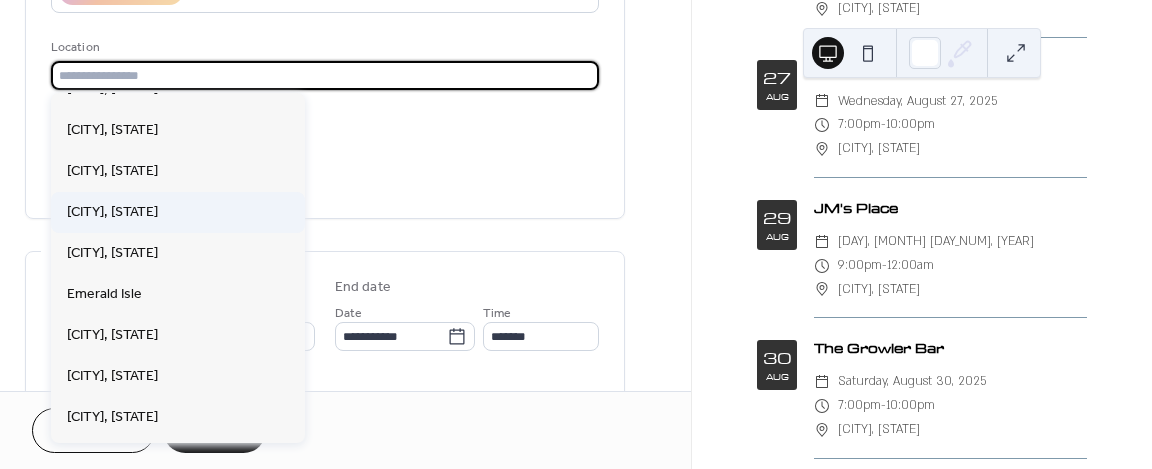 scroll, scrollTop: 600, scrollLeft: 0, axis: vertical 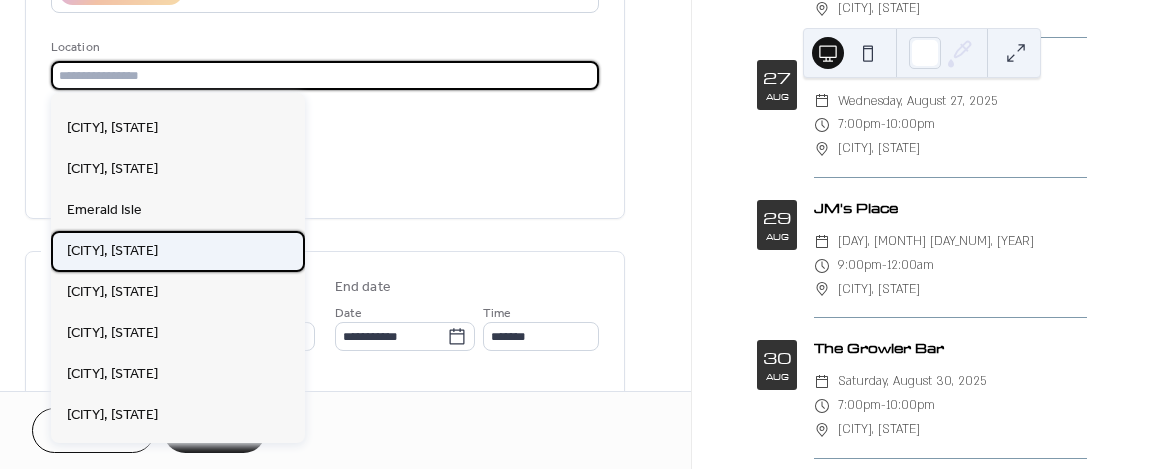 click on "[CITY], [STATE]" at bounding box center [112, 251] 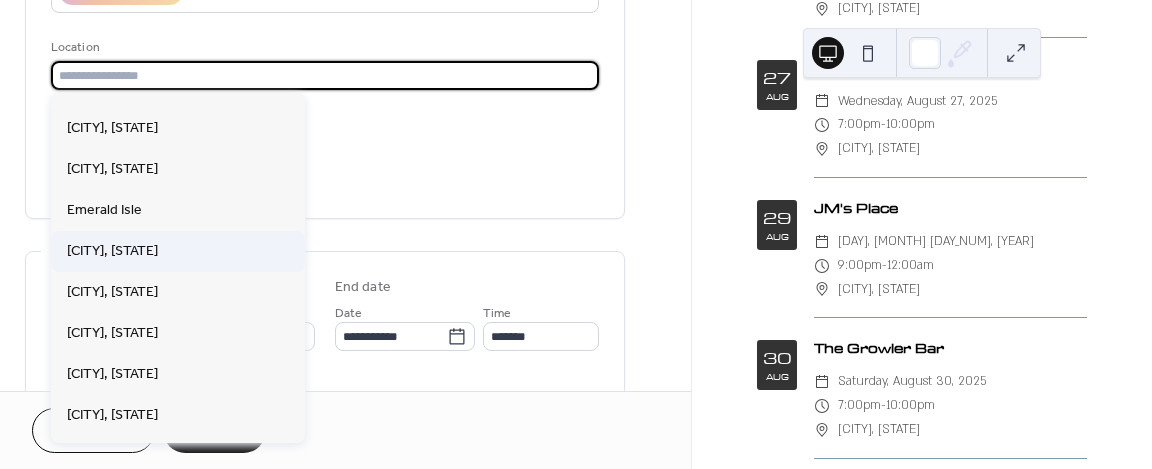 type on "**********" 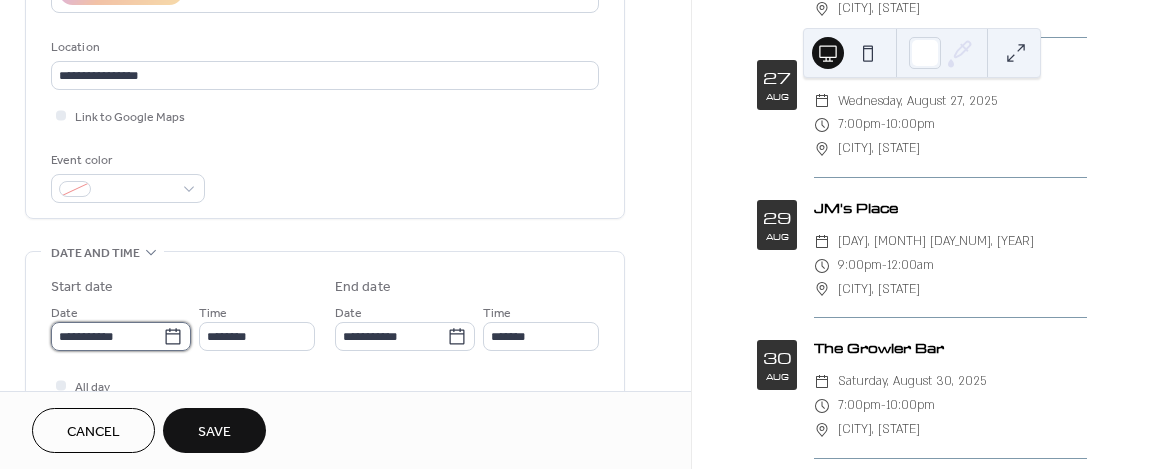 click on "**********" at bounding box center [107, 336] 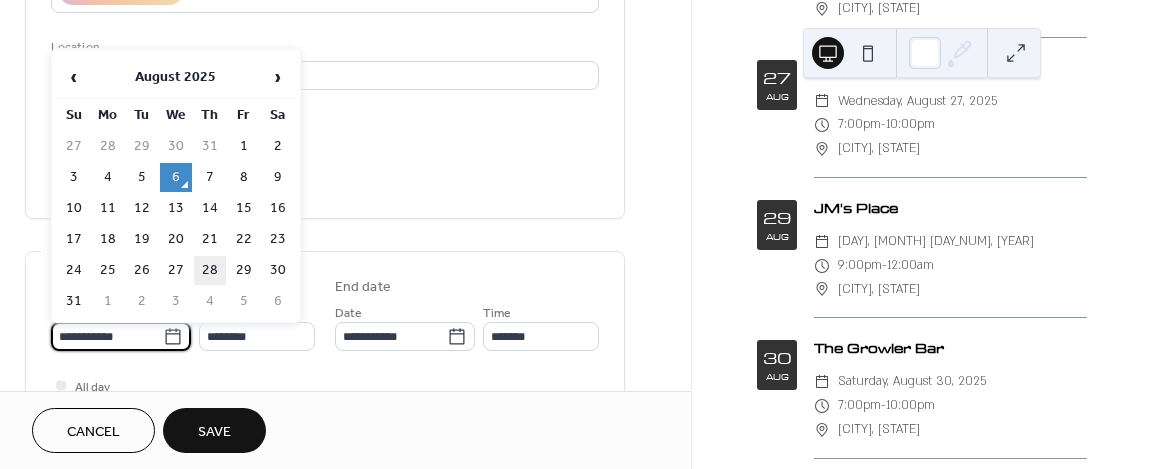 click on "28" at bounding box center (210, 270) 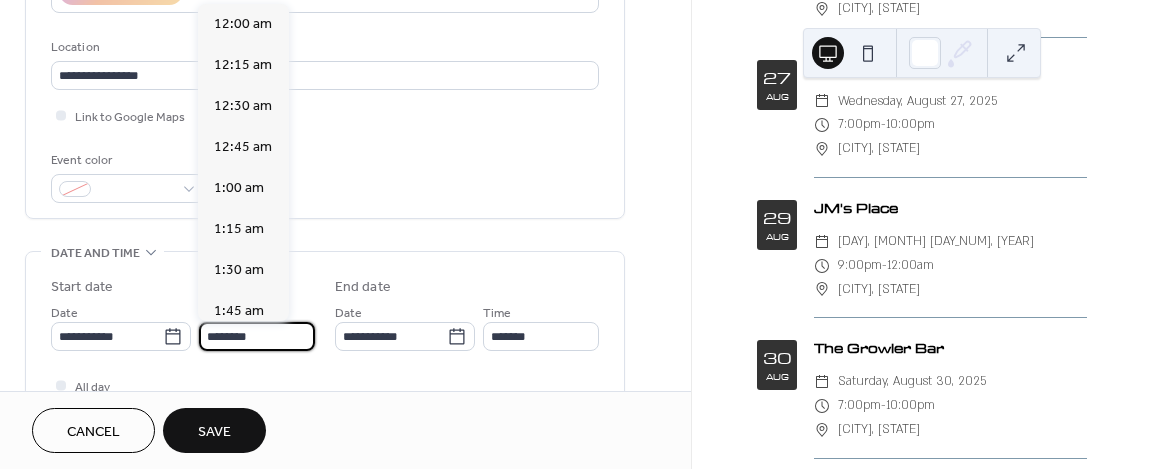 click on "********" at bounding box center [257, 336] 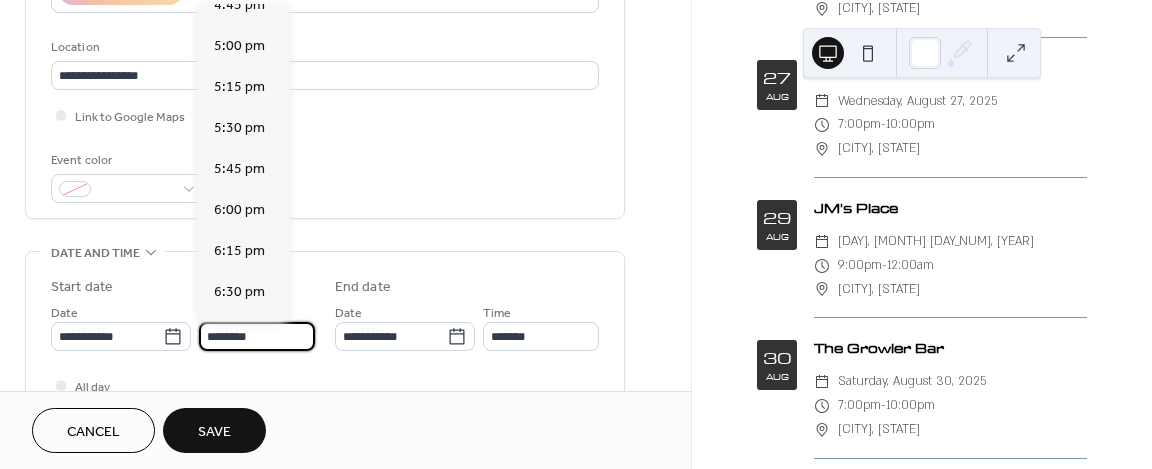 scroll, scrollTop: 2768, scrollLeft: 0, axis: vertical 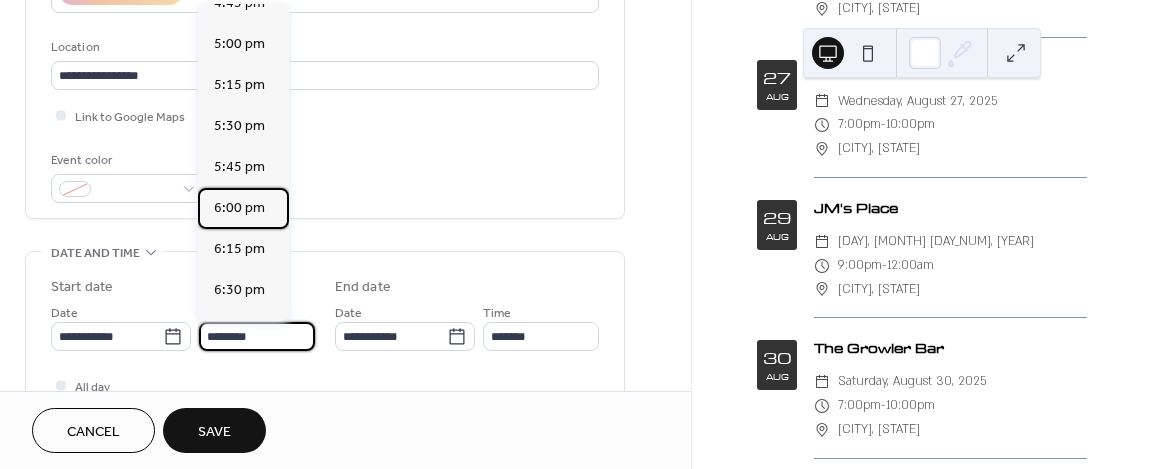 click on "6:00 pm" at bounding box center [239, 208] 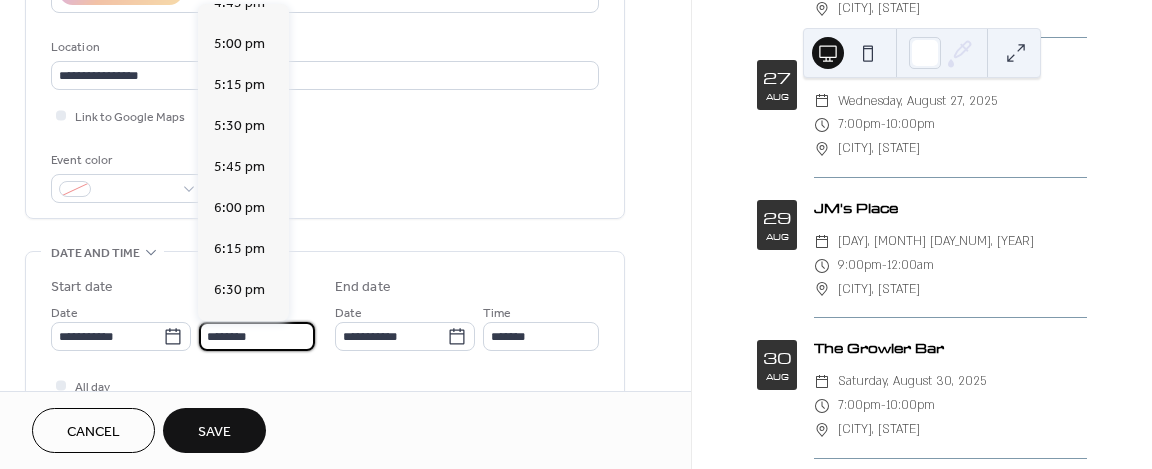 type on "*******" 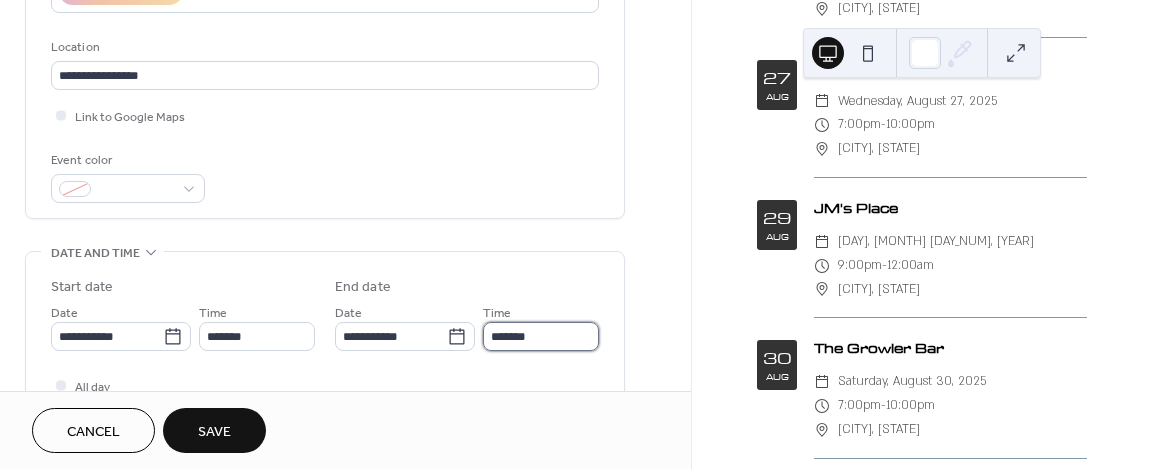 click on "*******" at bounding box center [541, 336] 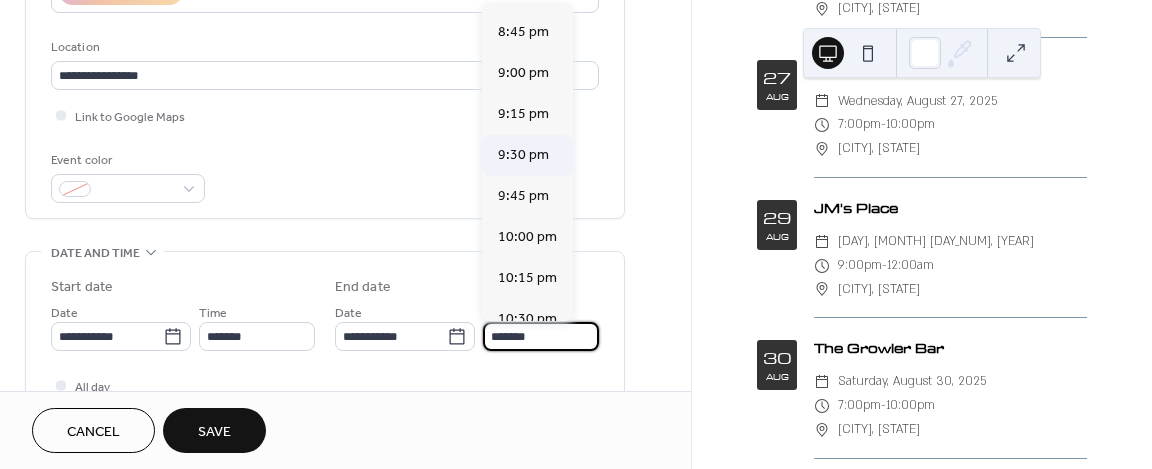 scroll, scrollTop: 400, scrollLeft: 0, axis: vertical 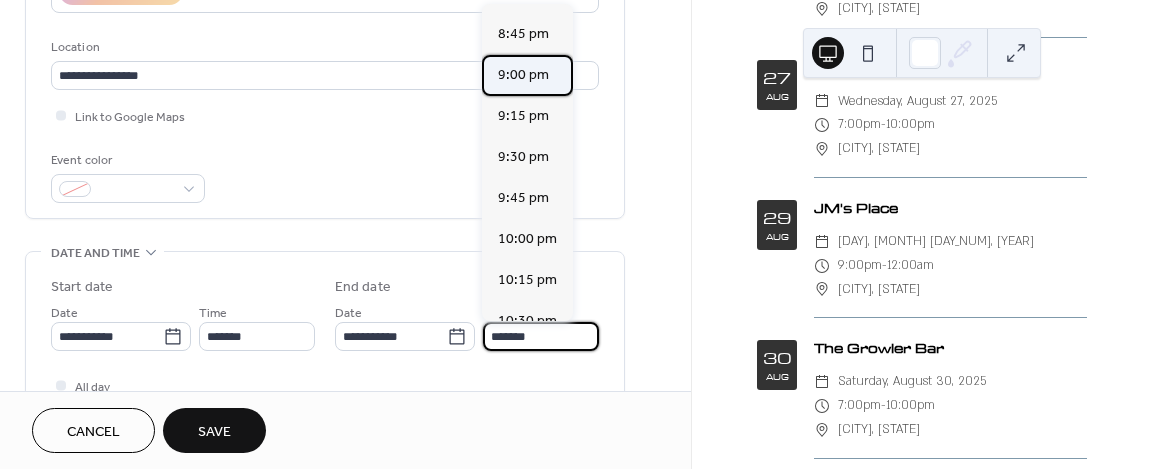 click on "9:00 pm" at bounding box center (523, 75) 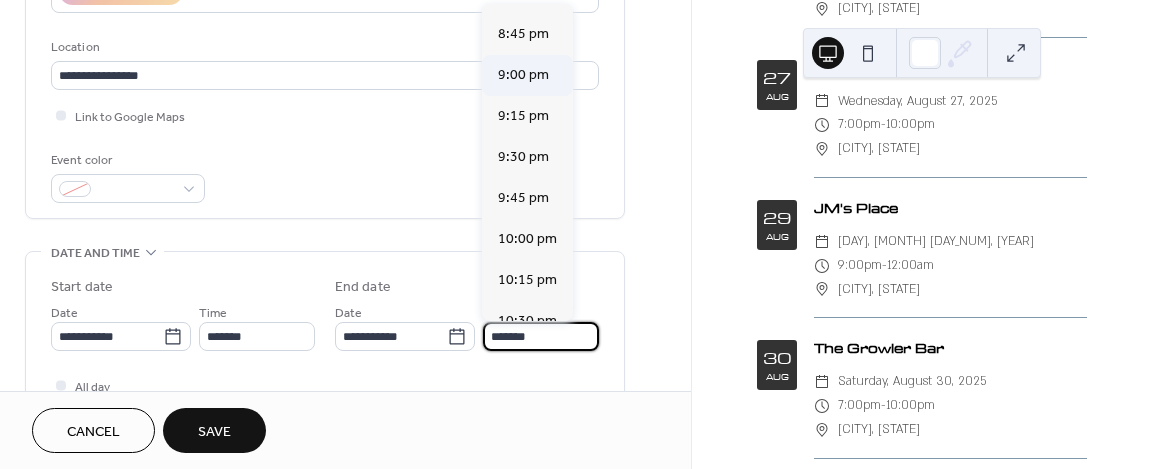 type on "*******" 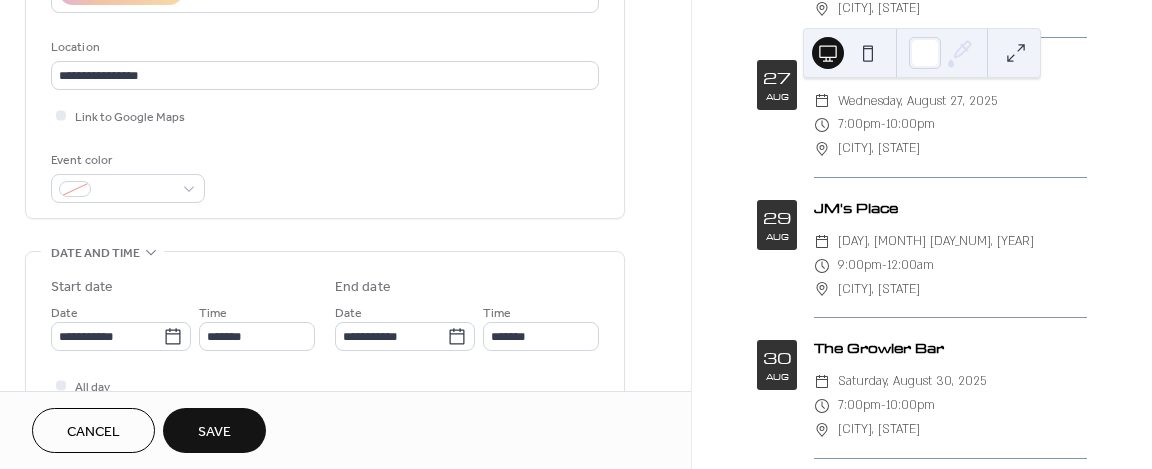 click on "Save" at bounding box center [214, 432] 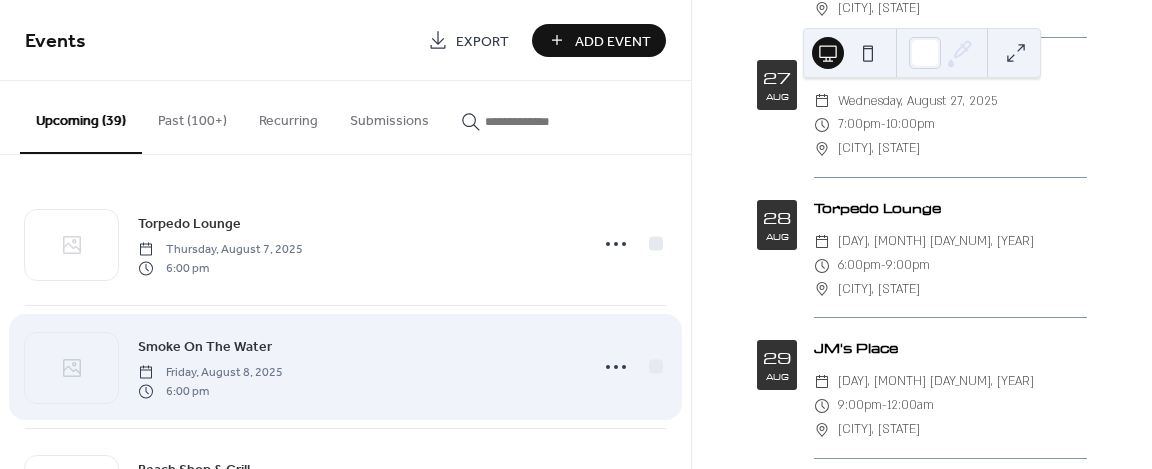 scroll, scrollTop: 0, scrollLeft: 0, axis: both 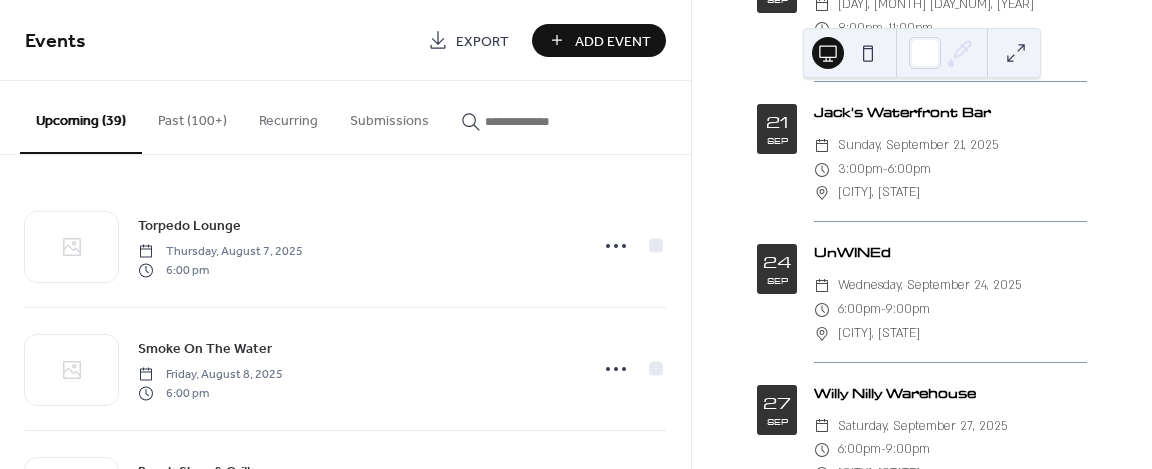 click on "Add Event" at bounding box center (599, 40) 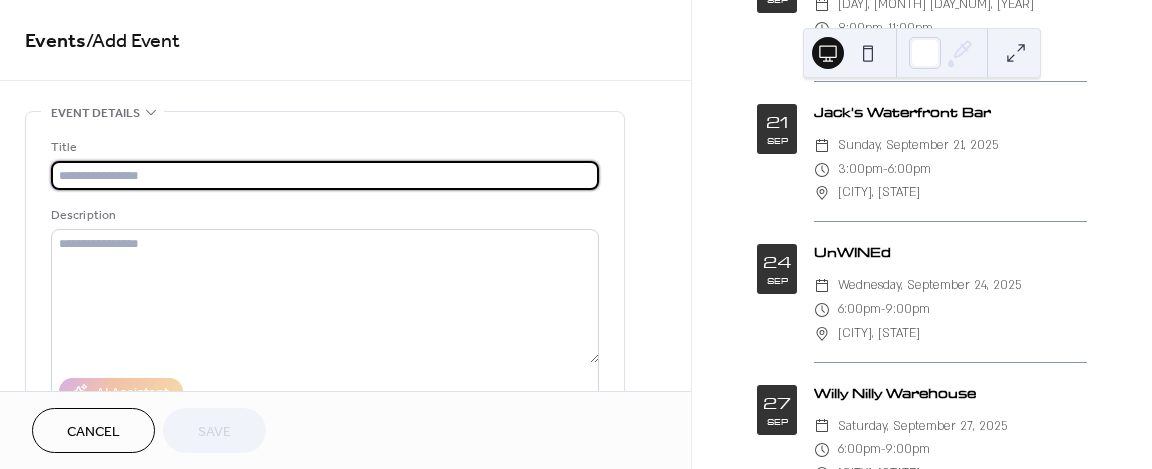 click at bounding box center [325, 175] 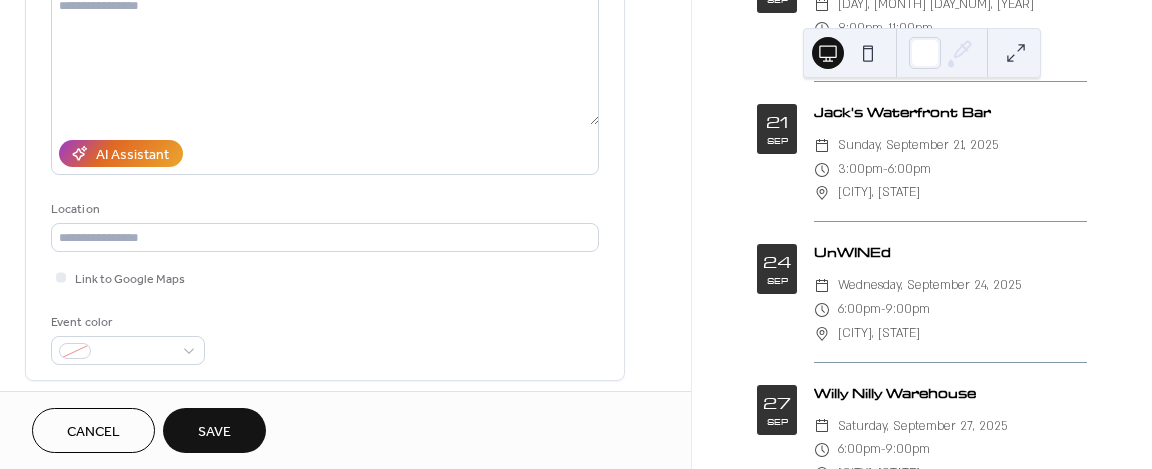 scroll, scrollTop: 300, scrollLeft: 0, axis: vertical 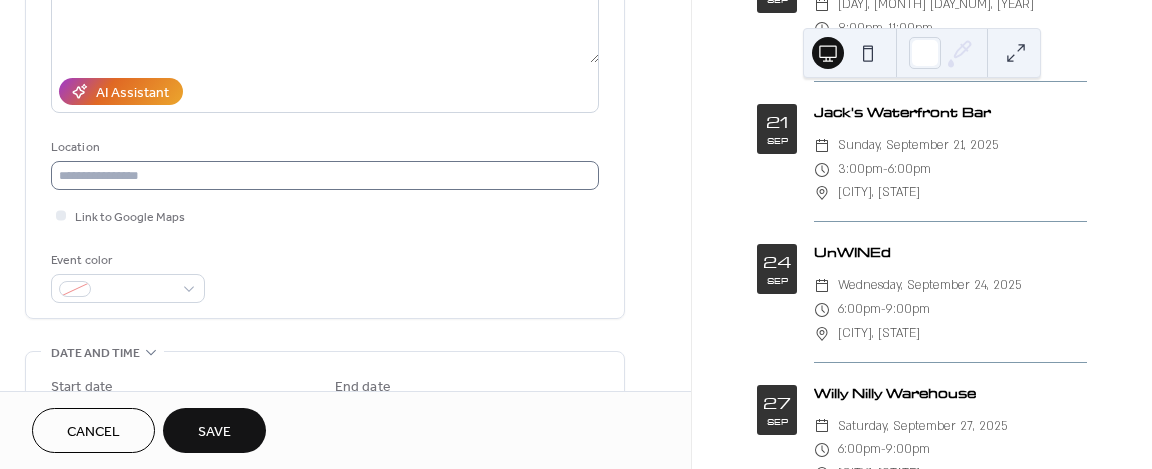 type on "**********" 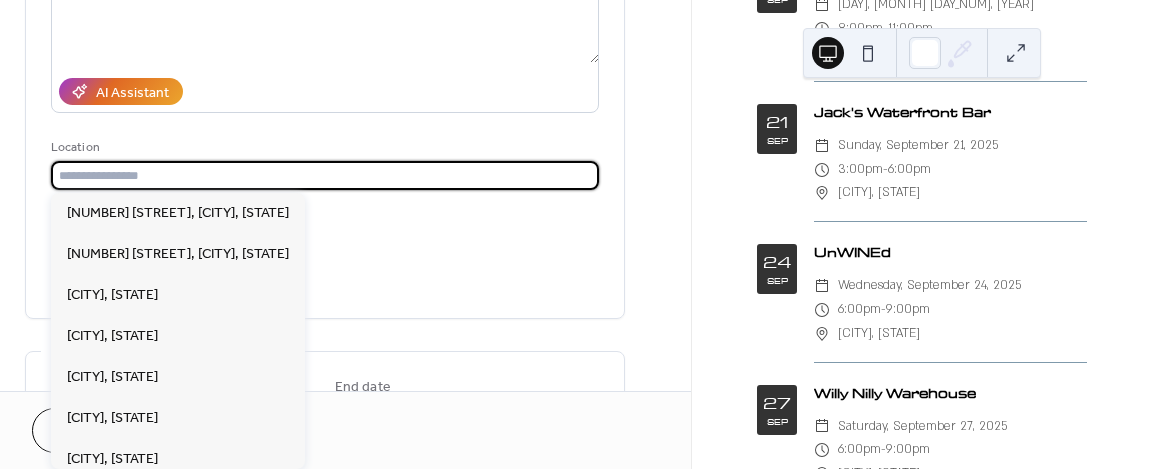 click at bounding box center (325, 175) 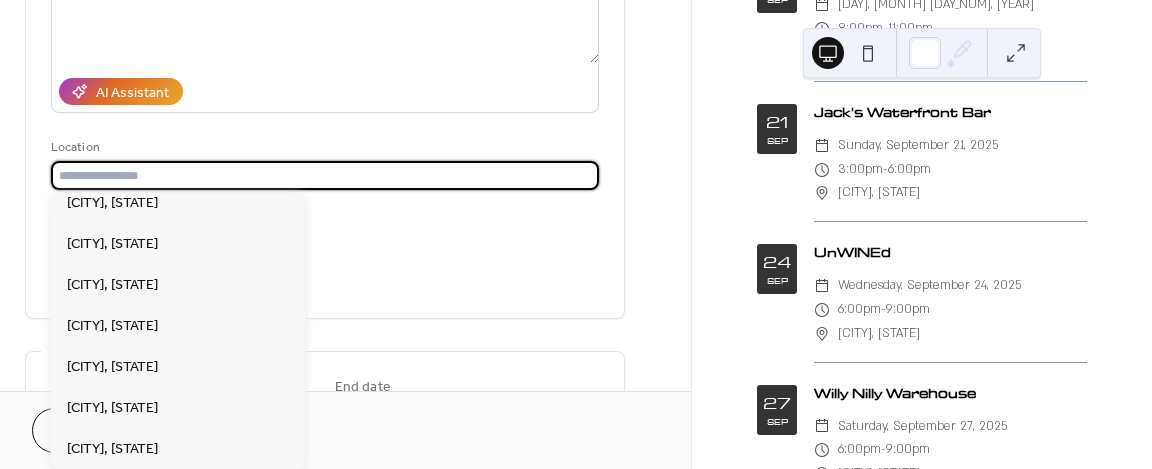 scroll, scrollTop: 1900, scrollLeft: 0, axis: vertical 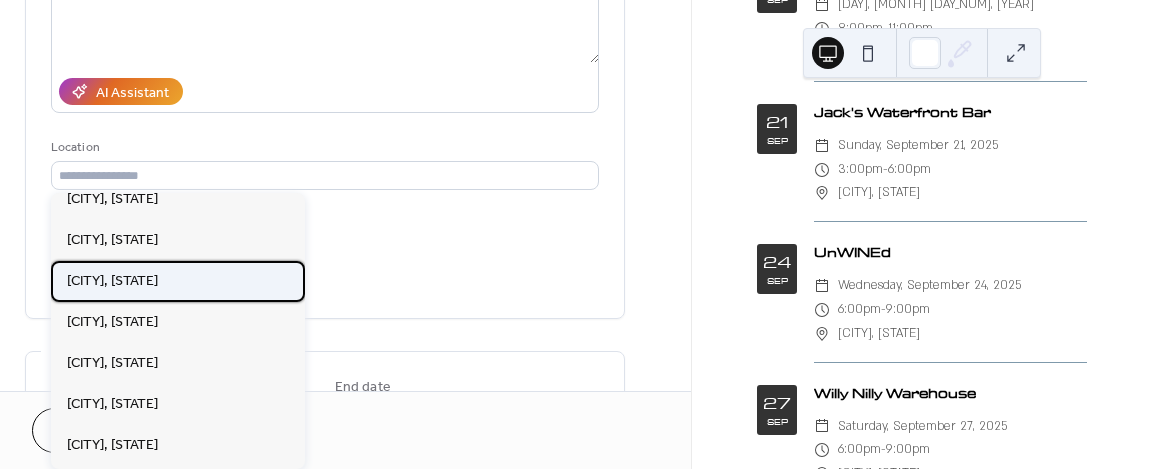 drag, startPoint x: 126, startPoint y: 280, endPoint x: 206, endPoint y: 258, distance: 82.96987 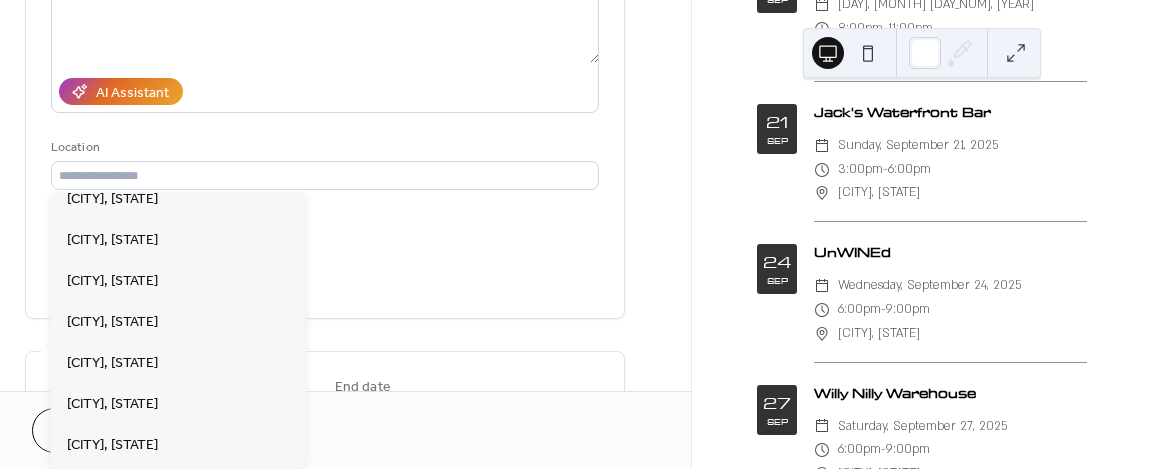 type on "**********" 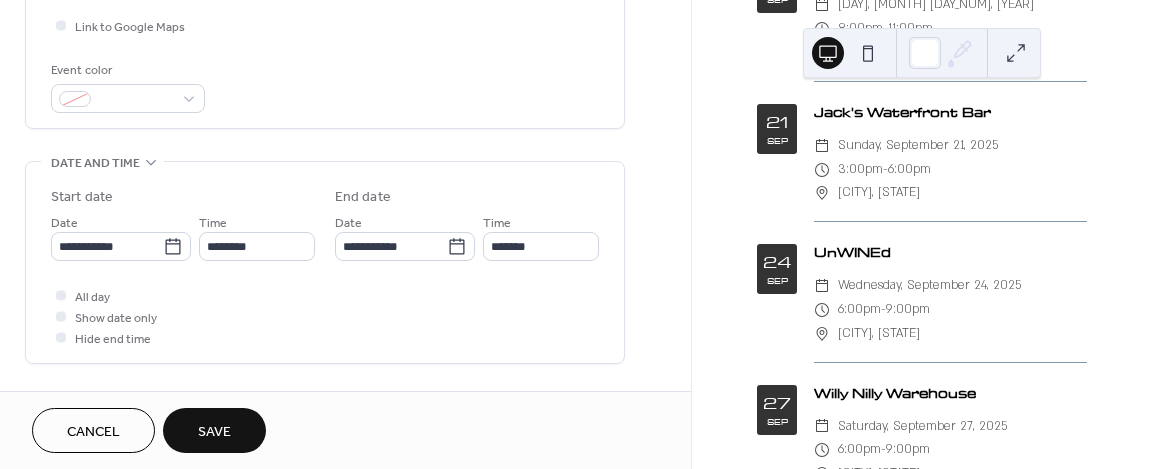 scroll, scrollTop: 500, scrollLeft: 0, axis: vertical 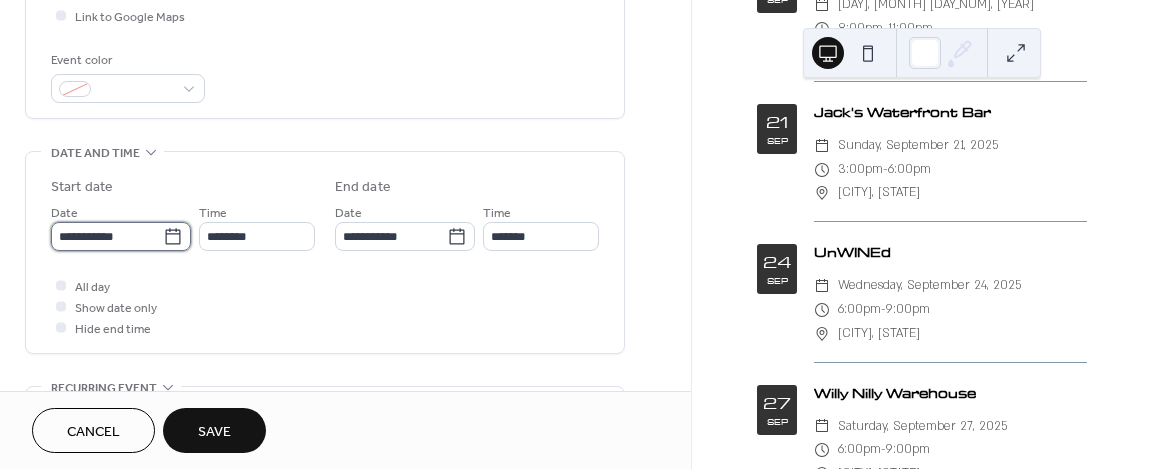 click on "**********" at bounding box center [107, 236] 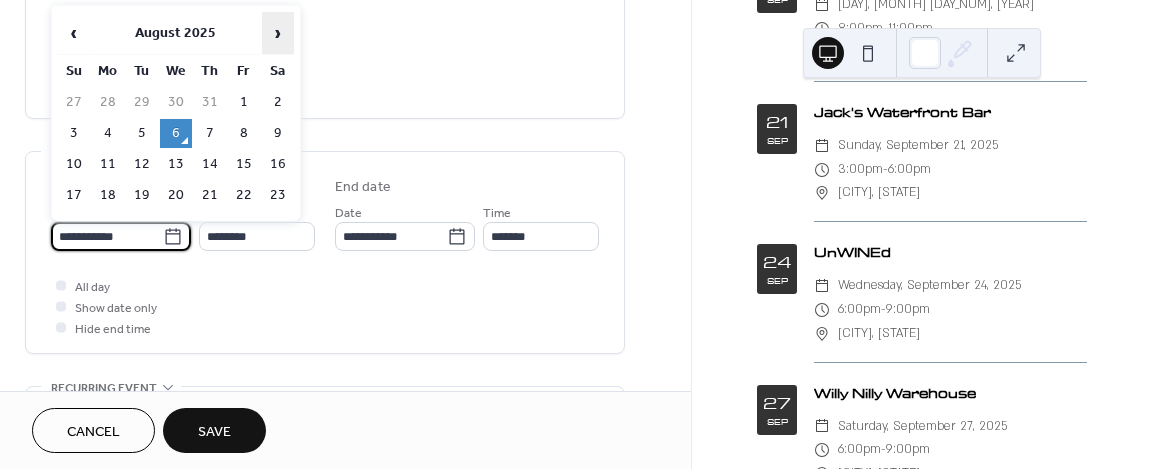 click on "›" at bounding box center (278, 33) 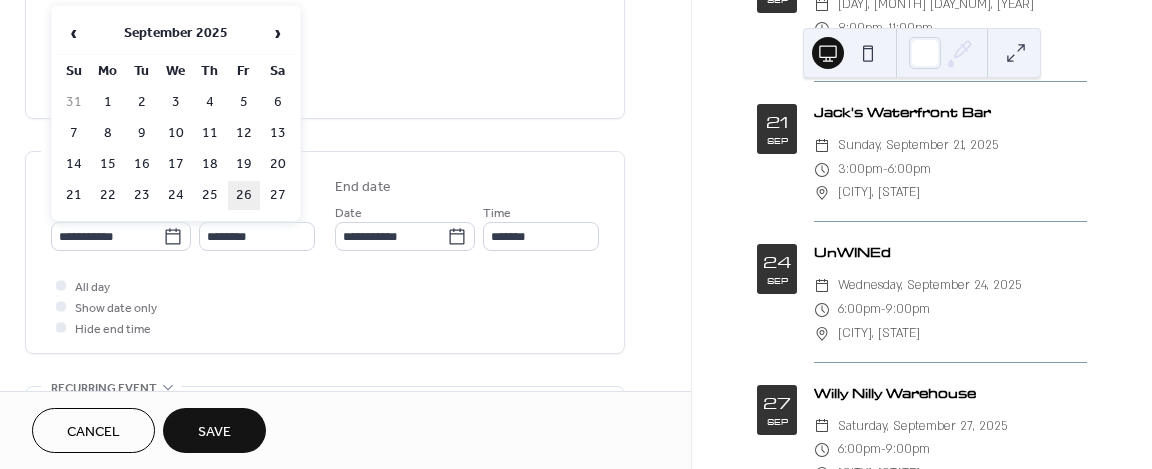 click on "26" at bounding box center [244, 195] 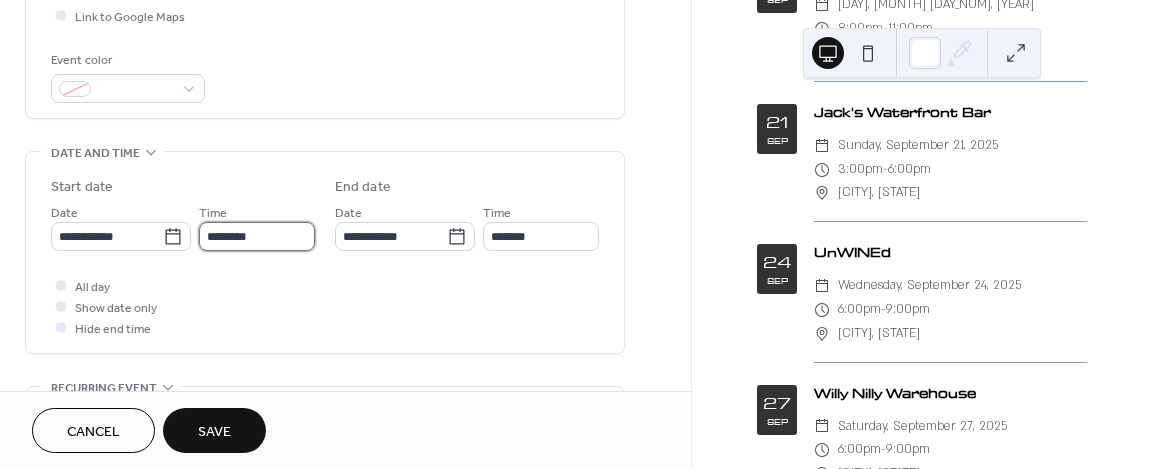 click on "********" at bounding box center [257, 236] 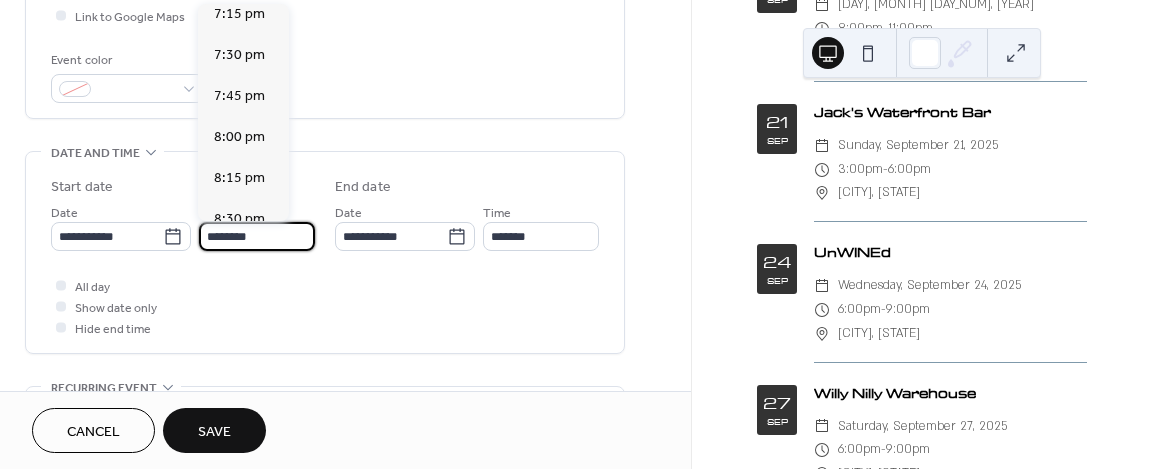 scroll, scrollTop: 3168, scrollLeft: 0, axis: vertical 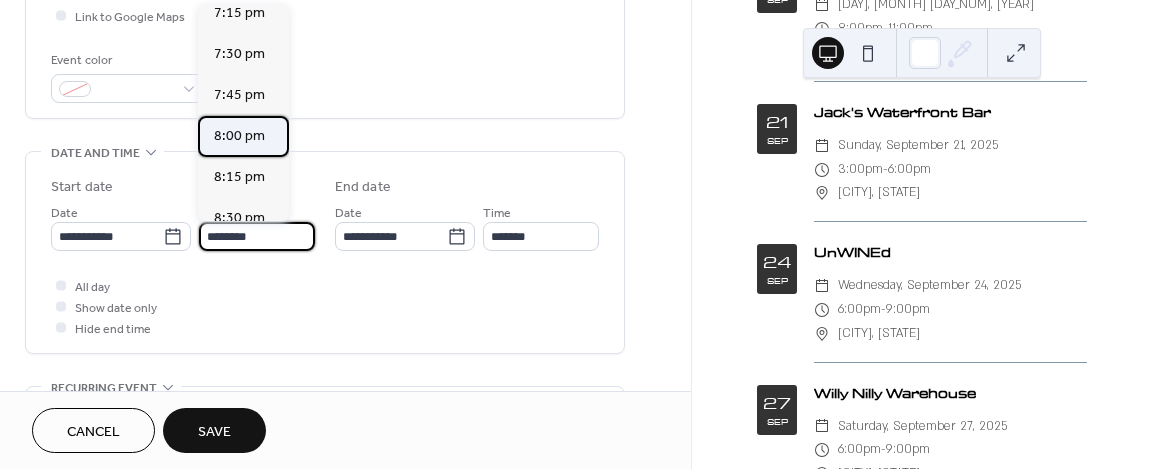 click on "8:00 pm" at bounding box center (239, 136) 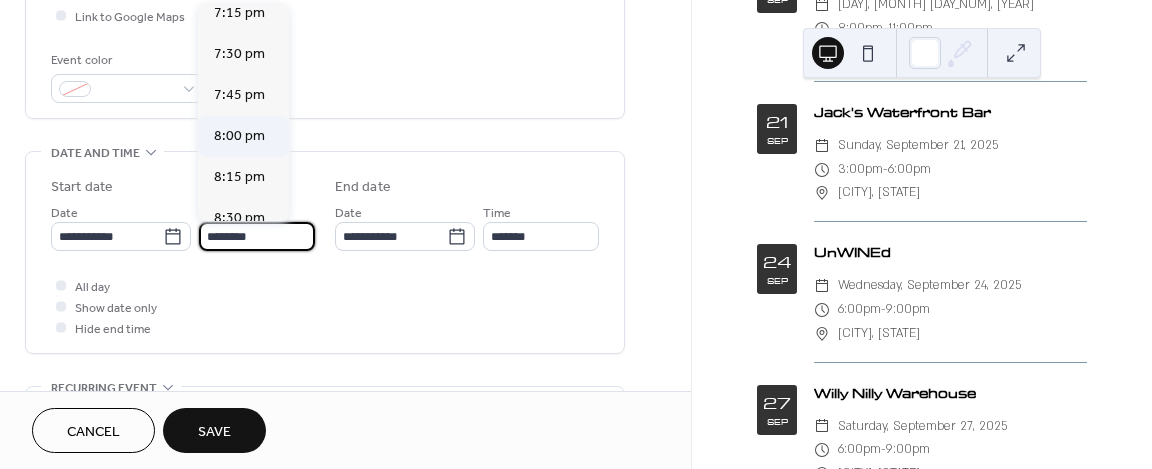 type on "*******" 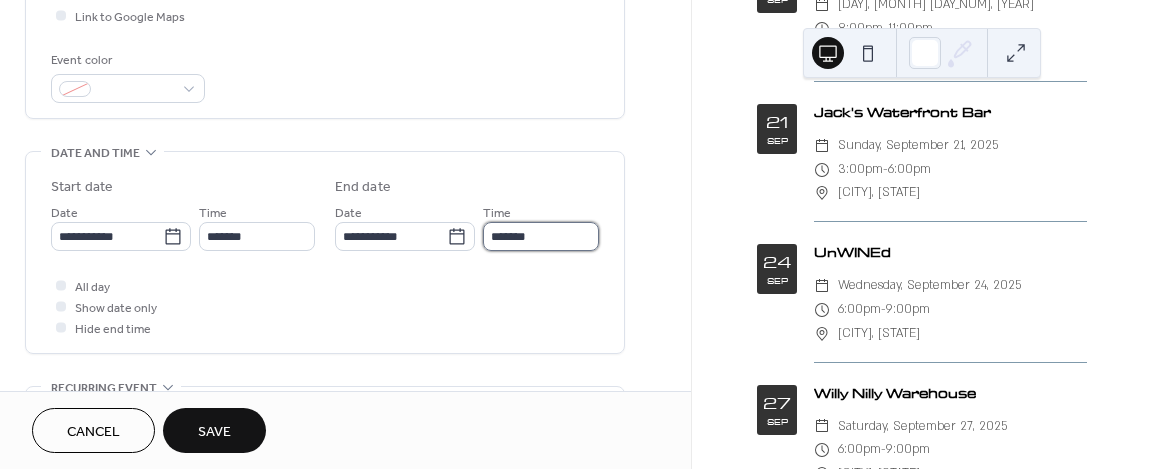 click on "*******" at bounding box center [541, 236] 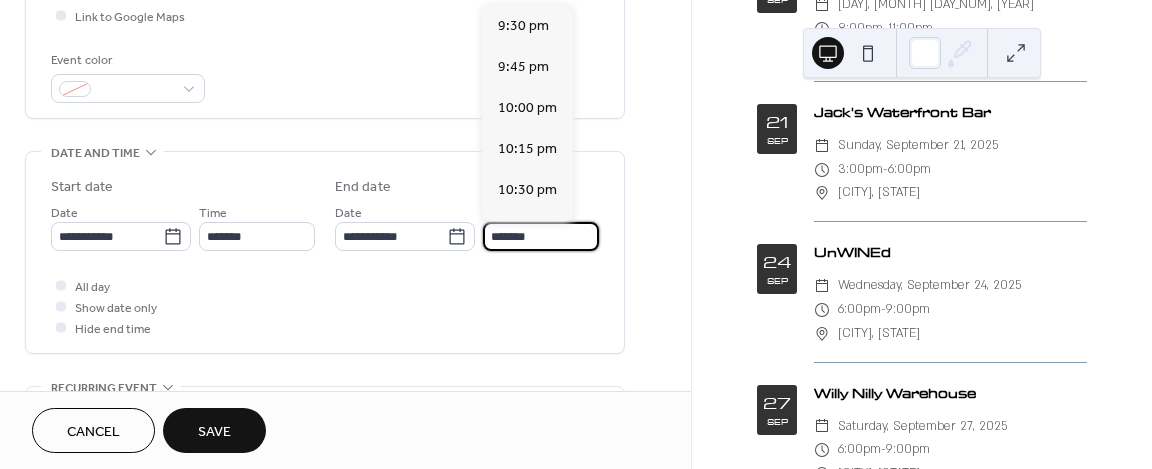 scroll, scrollTop: 198, scrollLeft: 0, axis: vertical 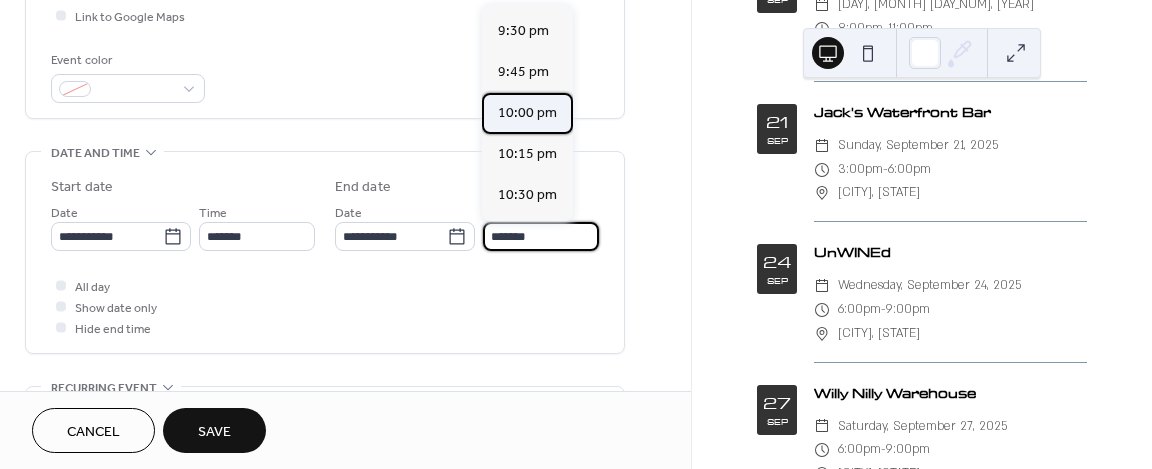 click on "10:00 pm" at bounding box center [527, 113] 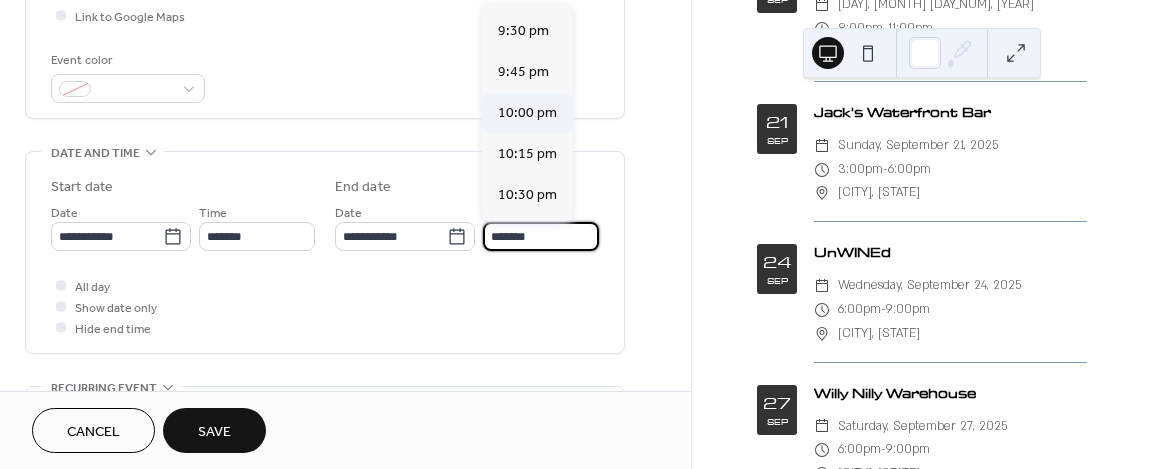 type on "********" 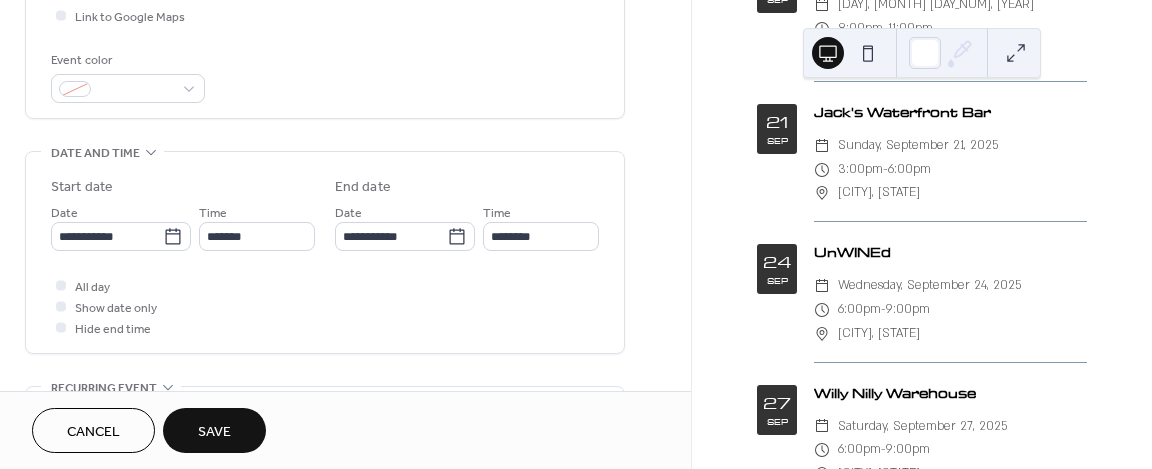 click on "All day Show date only Hide end time" at bounding box center (325, 306) 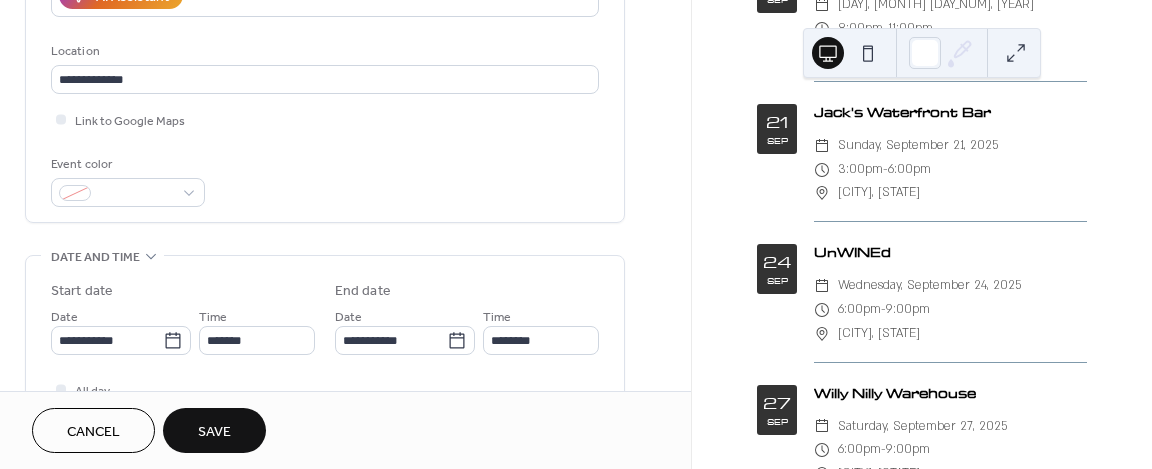 scroll, scrollTop: 0, scrollLeft: 0, axis: both 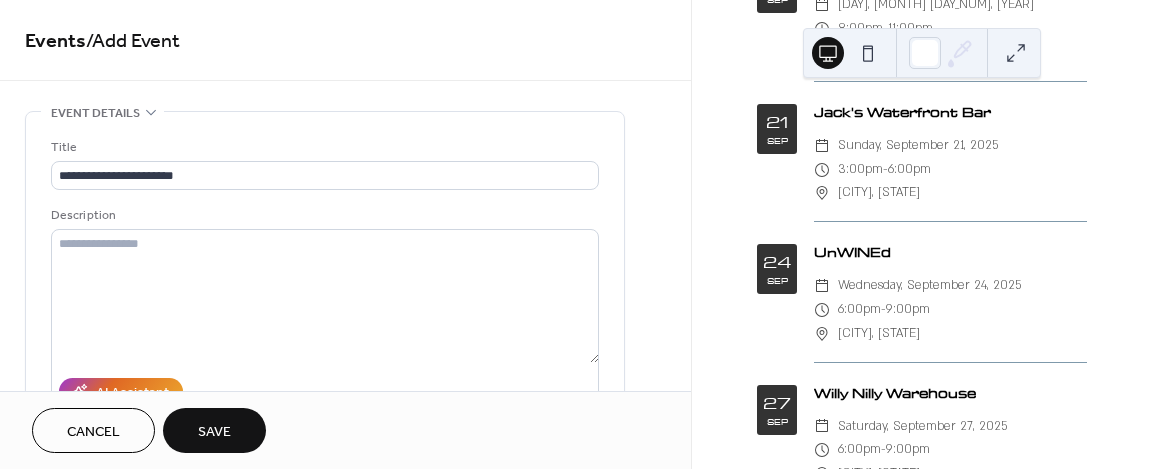 click on "Save" at bounding box center [214, 432] 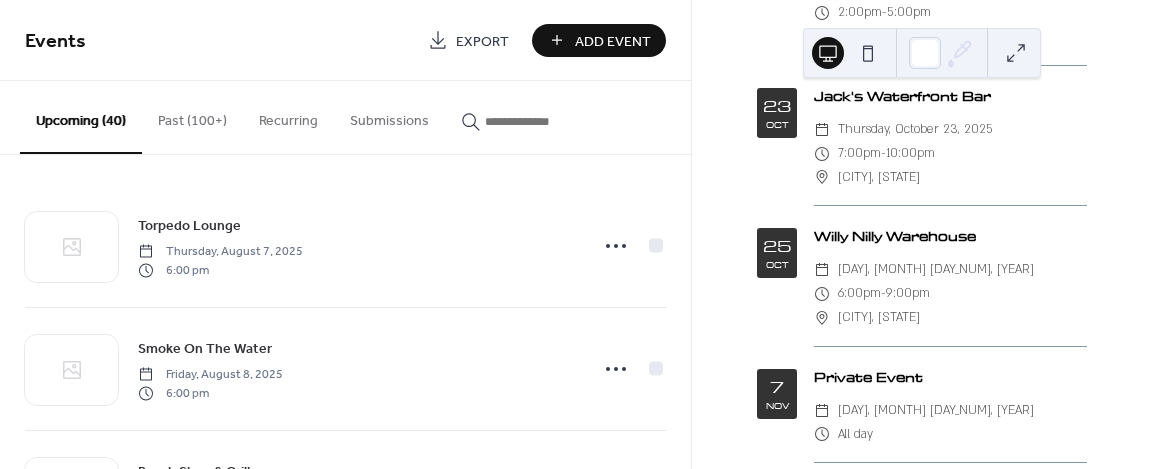scroll, scrollTop: 4300, scrollLeft: 0, axis: vertical 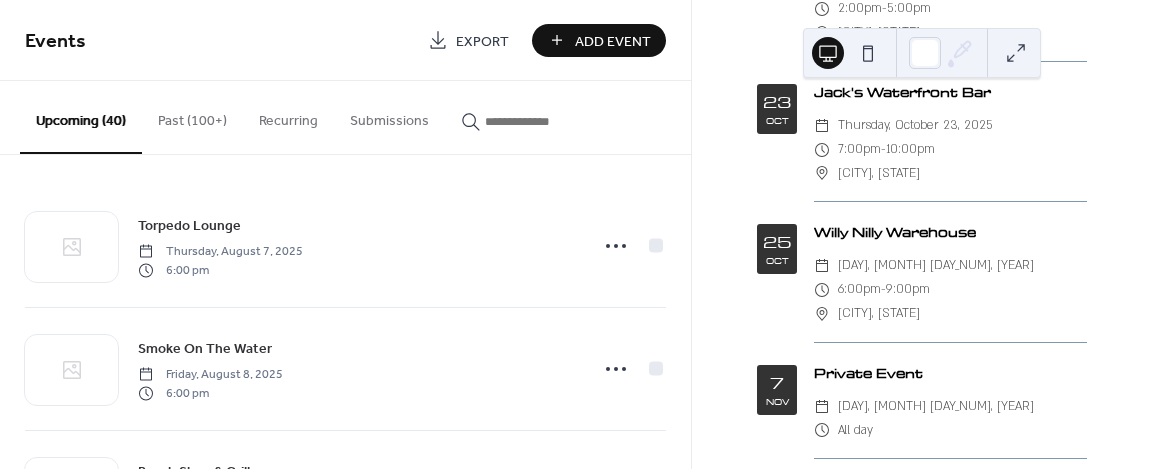click on "Add Event" at bounding box center (613, 41) 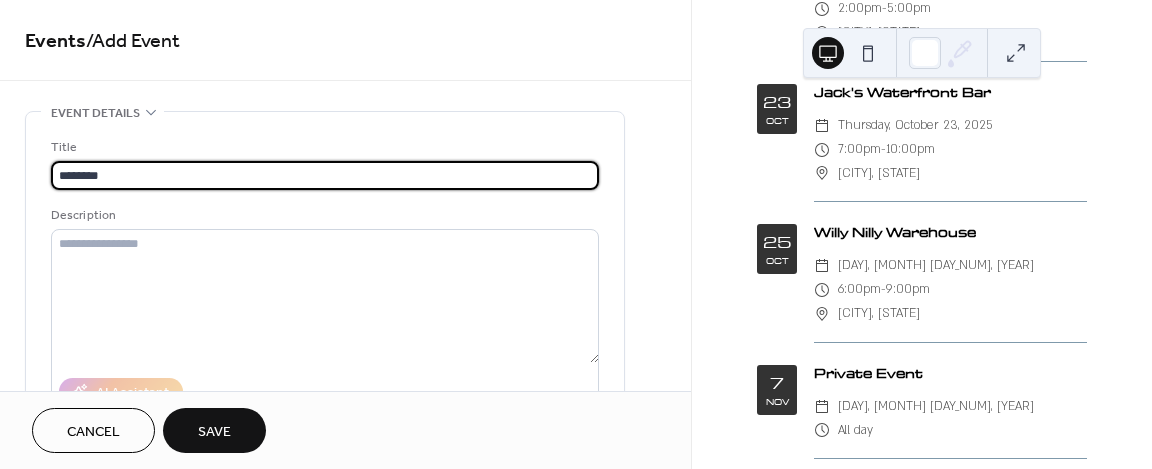 scroll, scrollTop: 0, scrollLeft: 0, axis: both 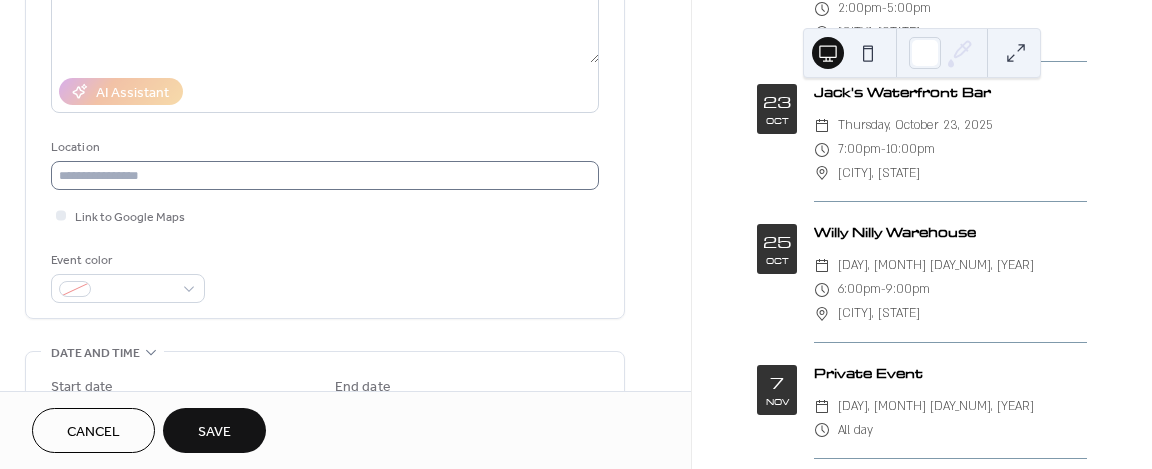 type on "********" 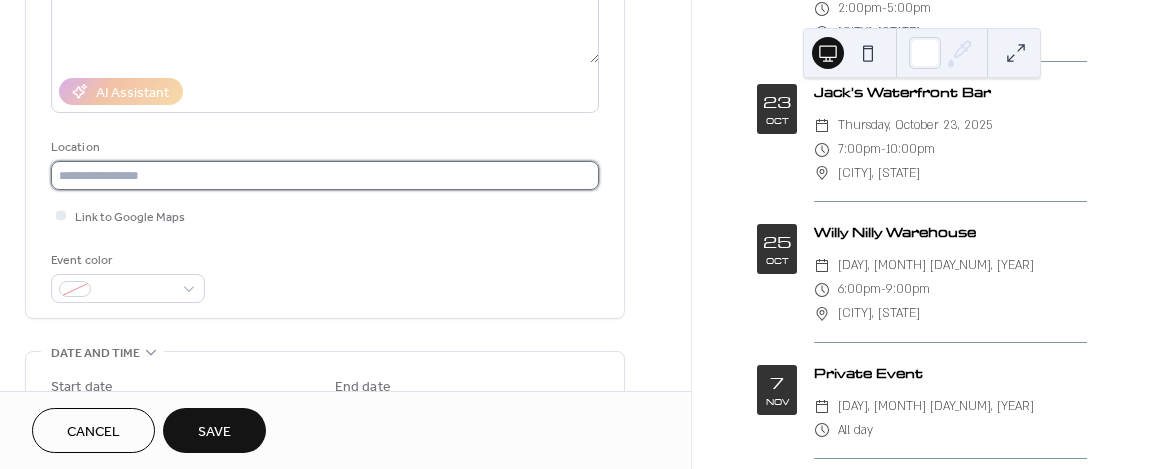 scroll, scrollTop: 0, scrollLeft: 0, axis: both 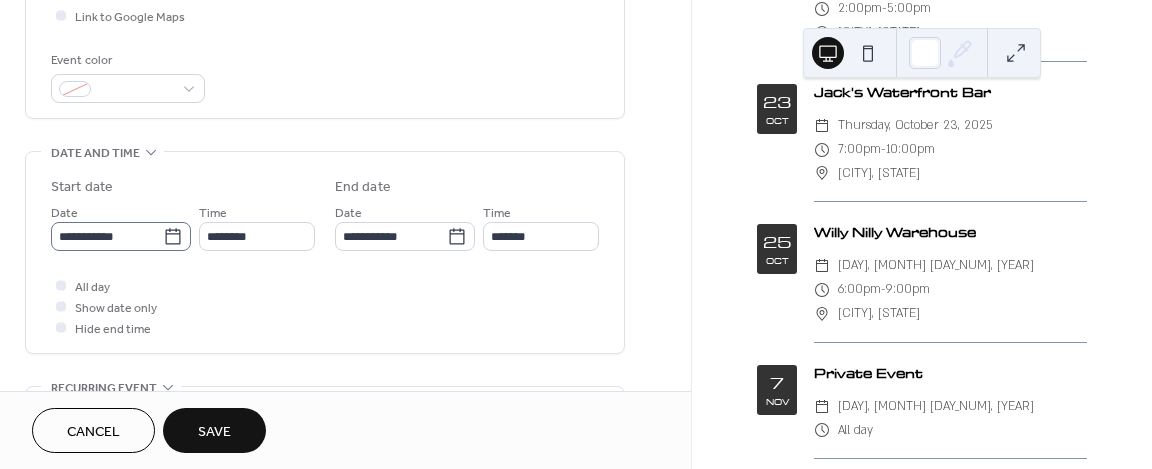 type on "**********" 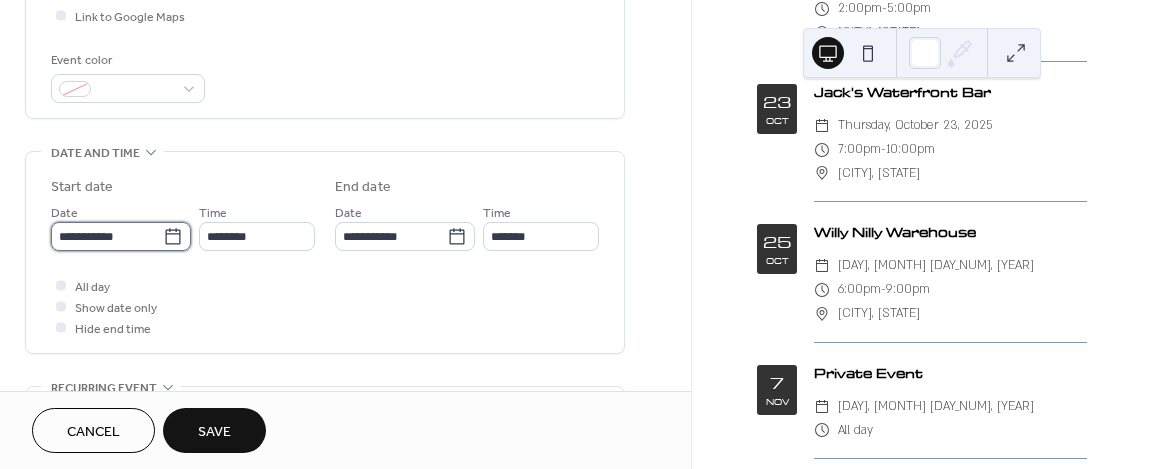 click on "**********" at bounding box center (107, 236) 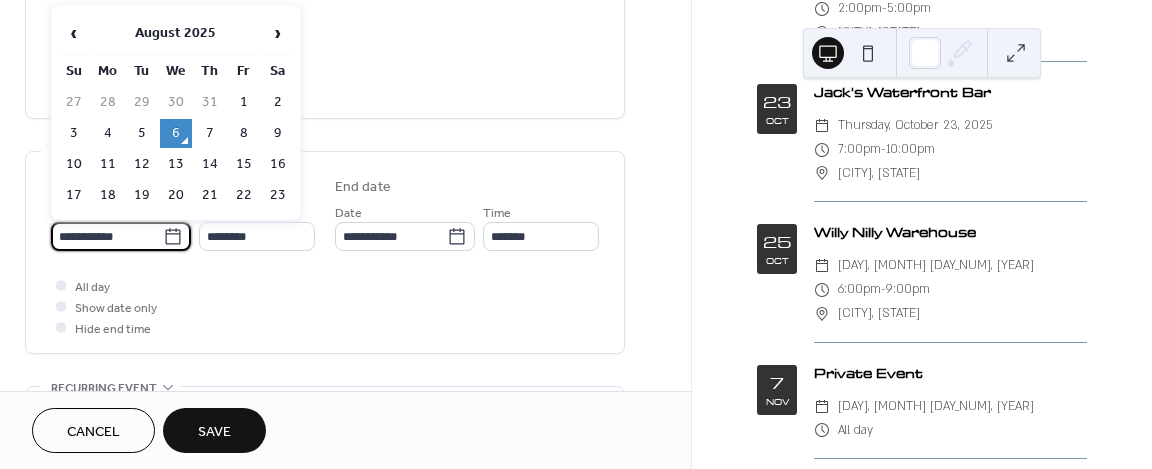 scroll, scrollTop: 0, scrollLeft: 0, axis: both 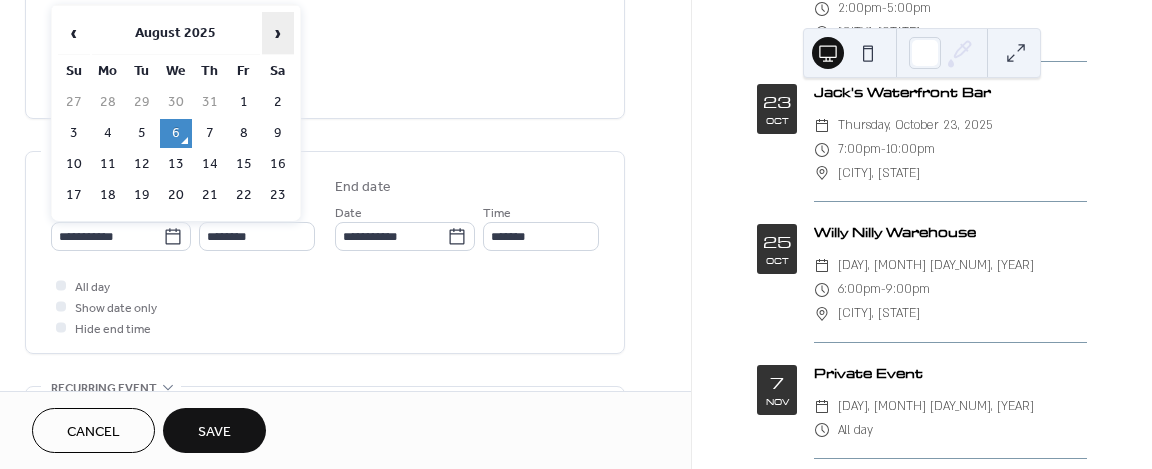 click on "›" at bounding box center (278, 33) 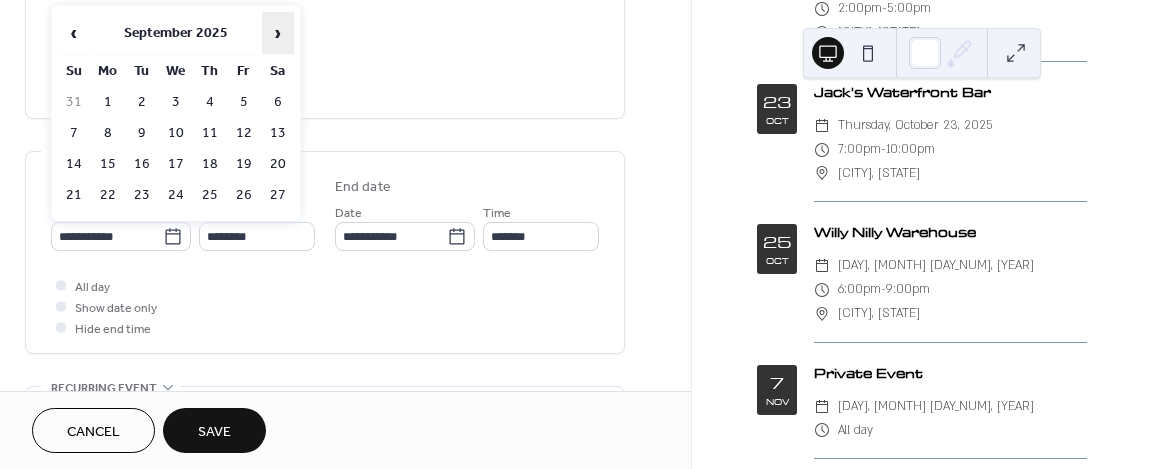 click on "›" at bounding box center [278, 33] 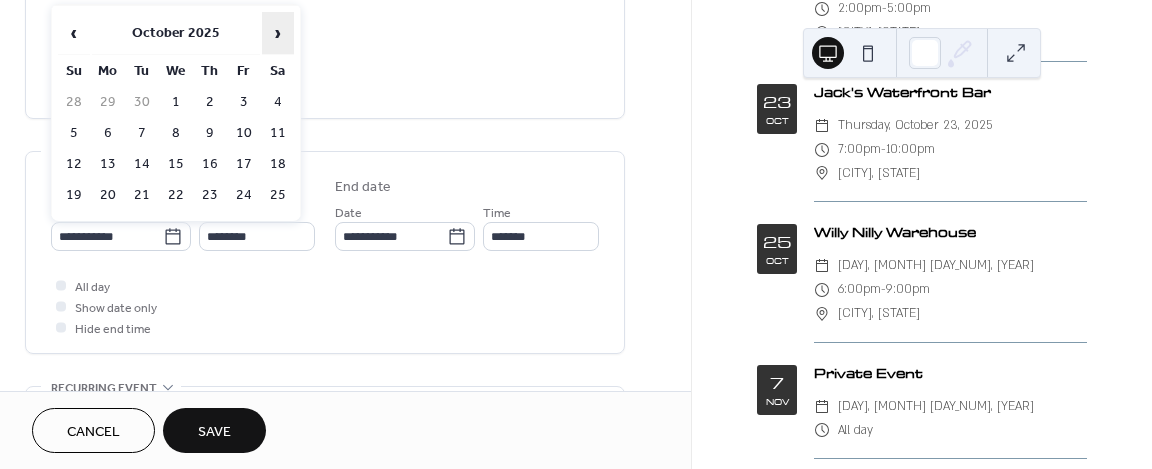 click on "›" at bounding box center [278, 33] 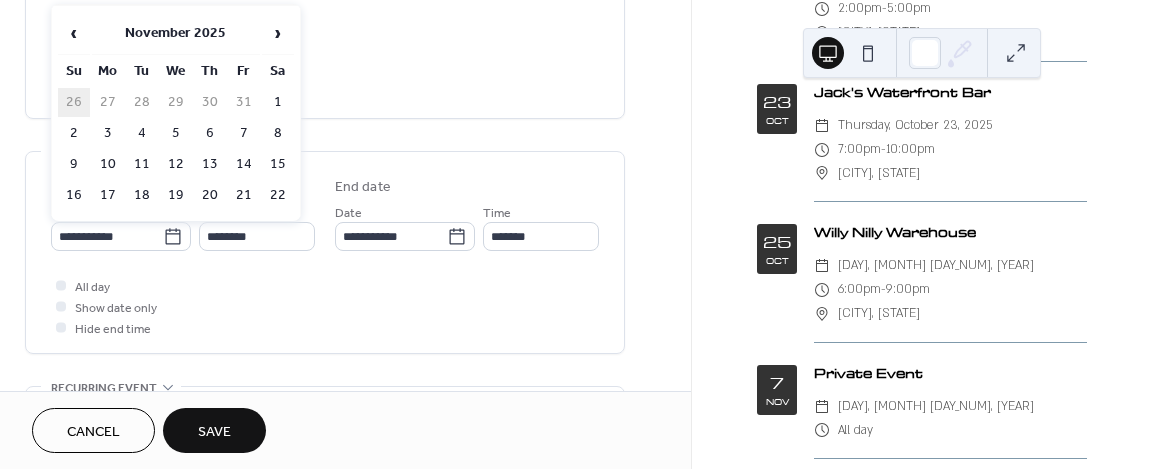 click on "26" at bounding box center (74, 102) 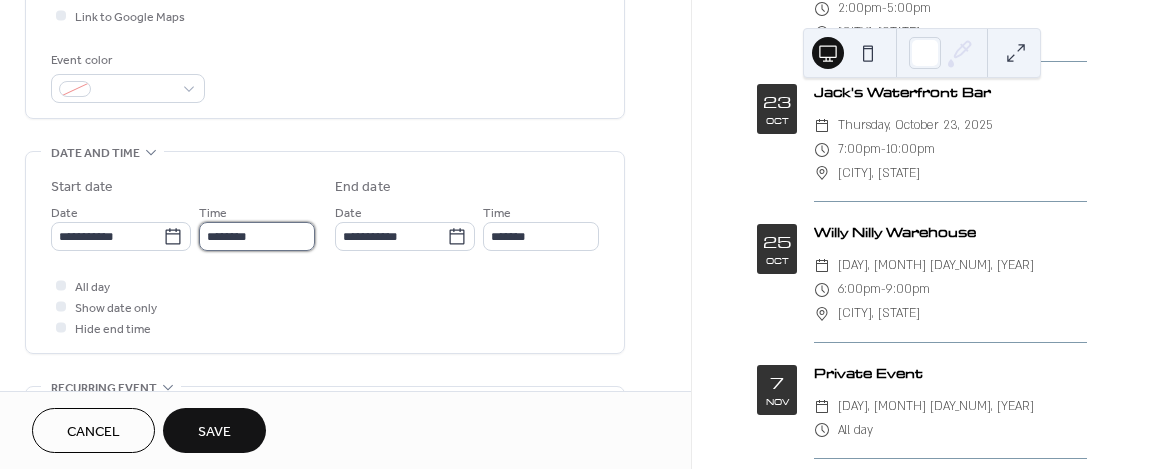 click on "********" at bounding box center [257, 236] 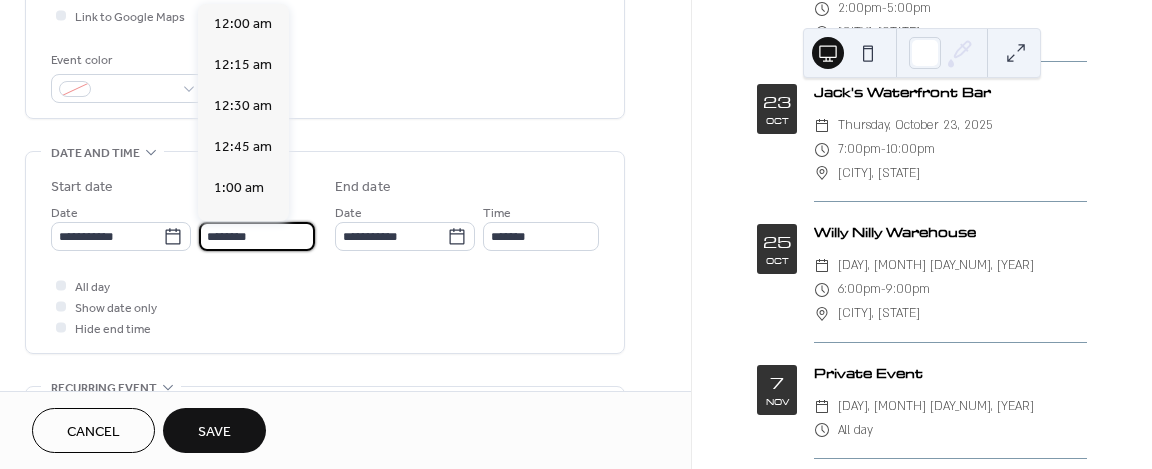 scroll, scrollTop: 1968, scrollLeft: 0, axis: vertical 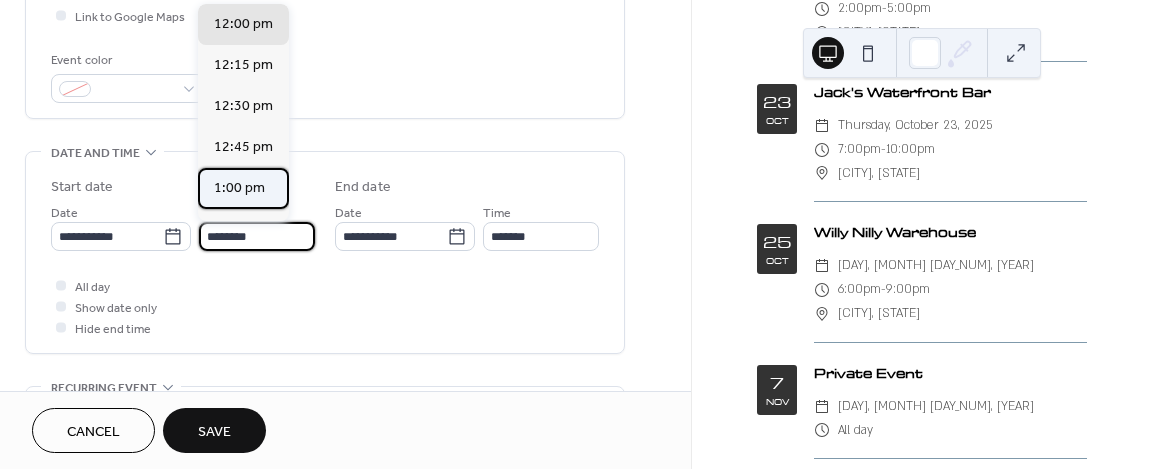 click on "1:00 pm" at bounding box center [239, 188] 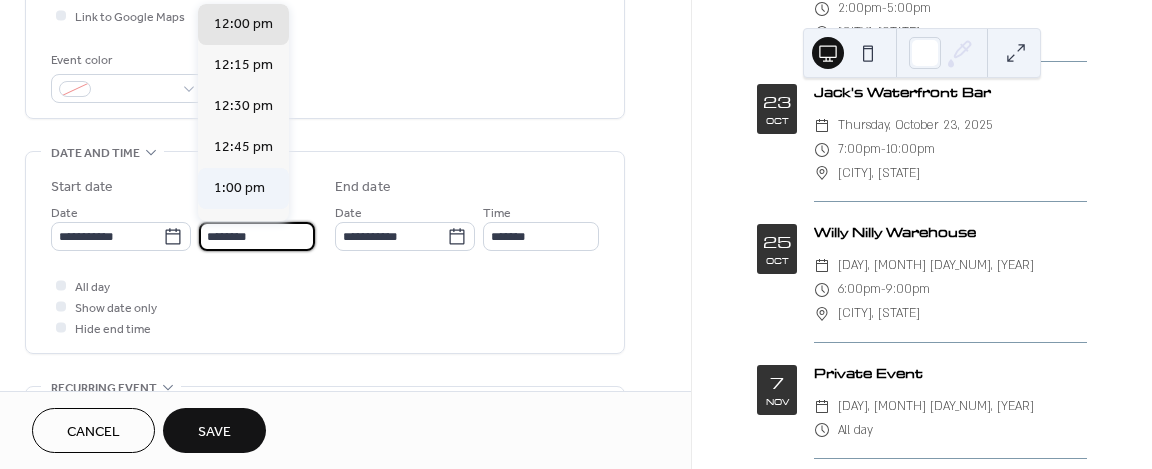 type on "*******" 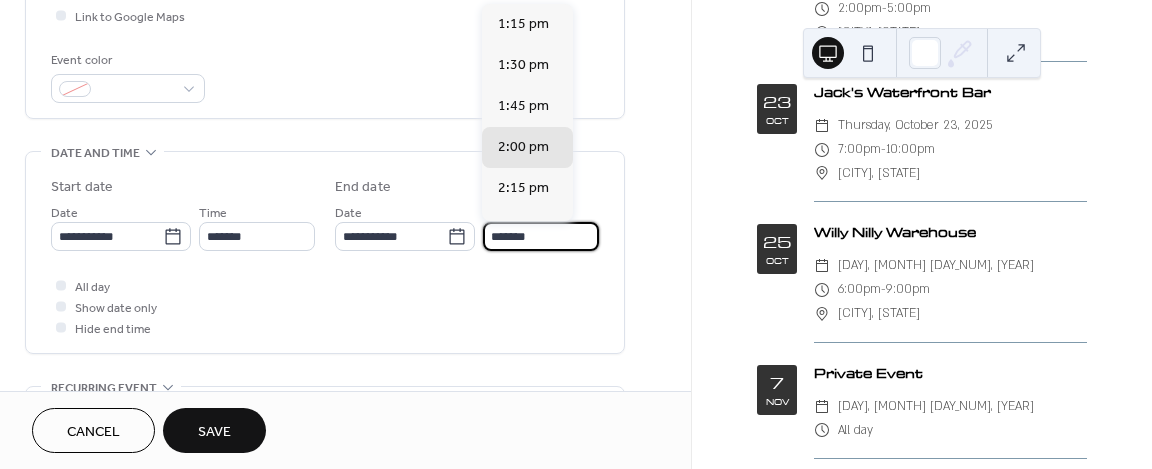 click on "*******" at bounding box center (541, 236) 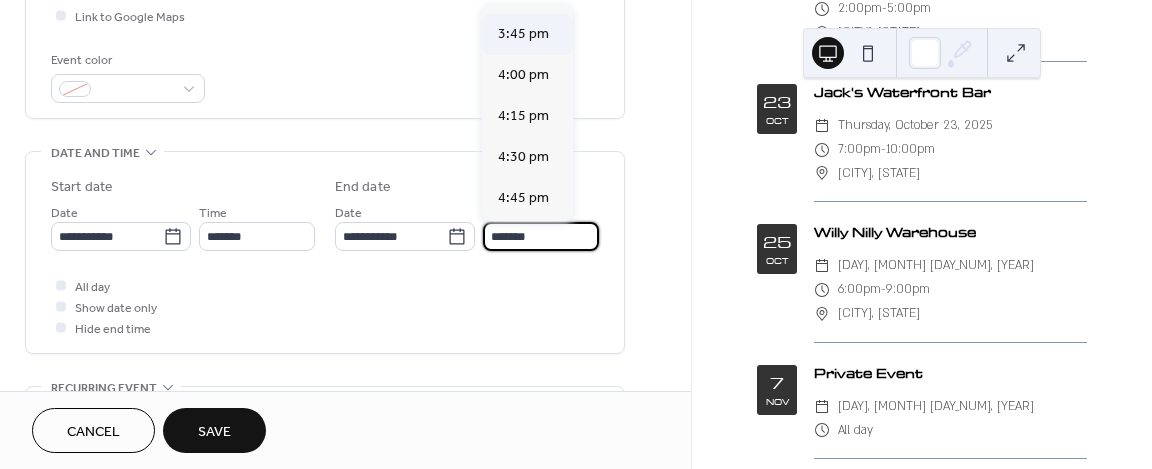 scroll, scrollTop: 300, scrollLeft: 0, axis: vertical 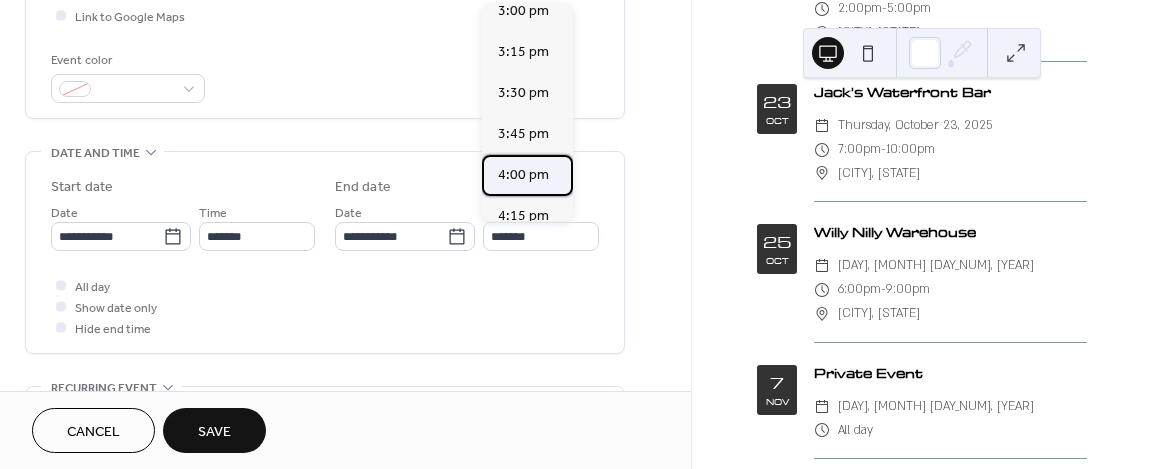 click on "4:00 pm" at bounding box center [523, 175] 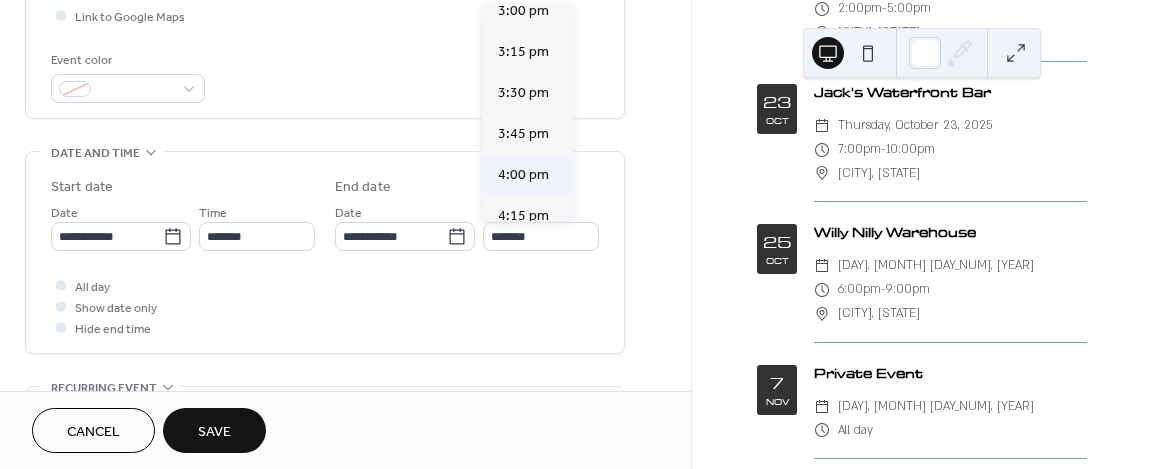 type on "*******" 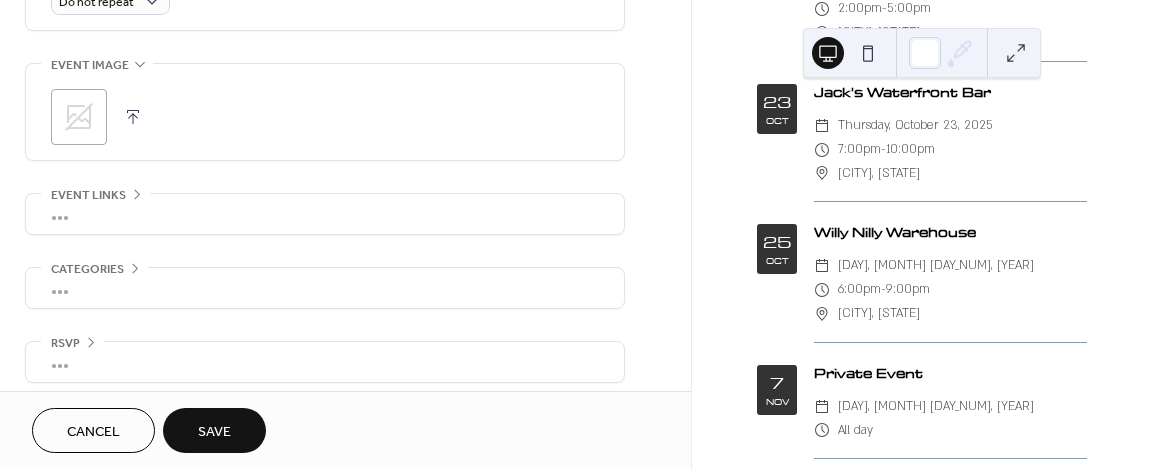 scroll, scrollTop: 932, scrollLeft: 0, axis: vertical 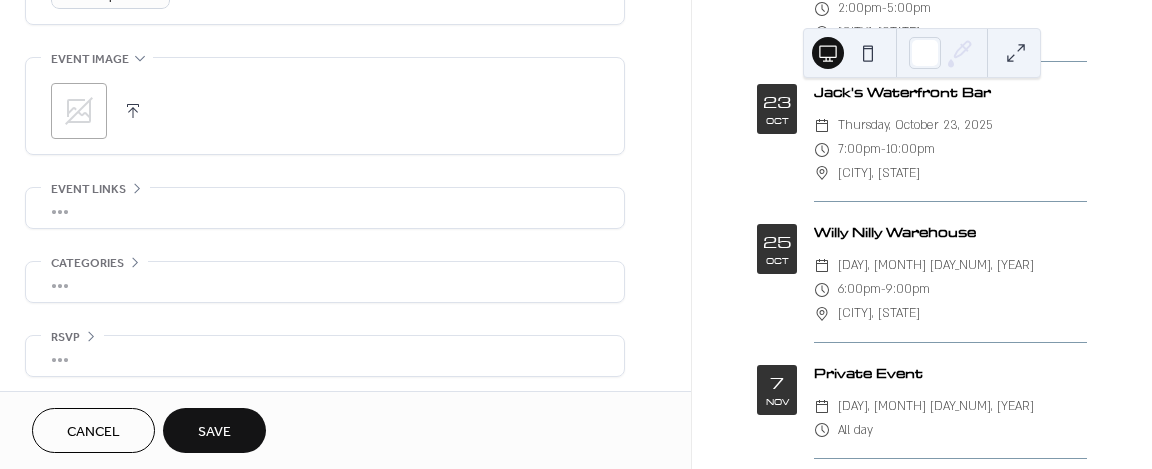 click on "Save" at bounding box center [214, 430] 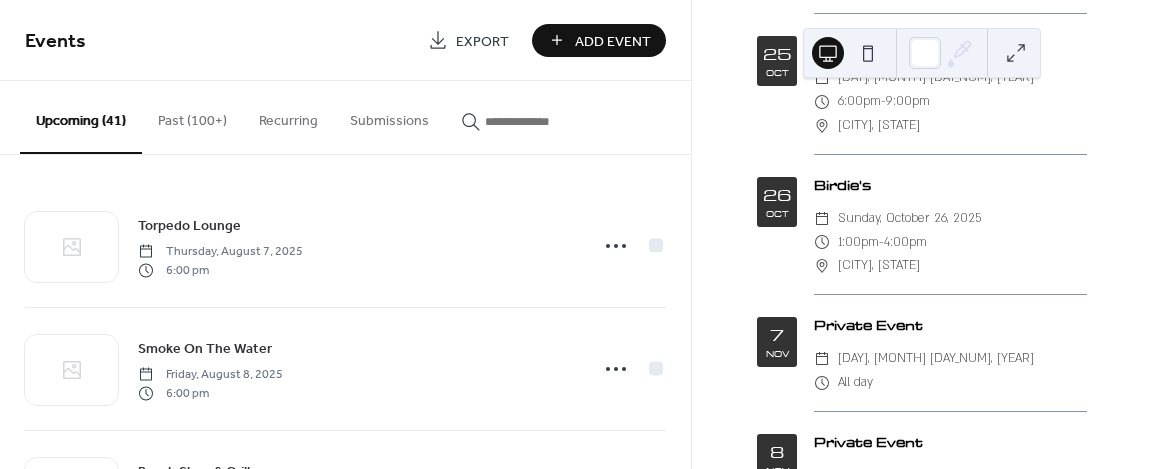 scroll, scrollTop: 4500, scrollLeft: 0, axis: vertical 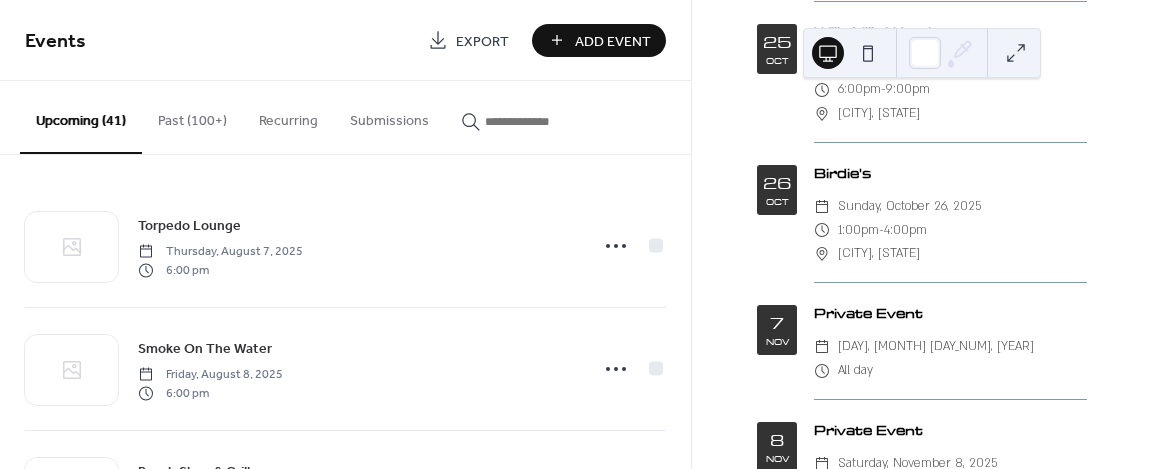 click on "Add Event" at bounding box center (613, 41) 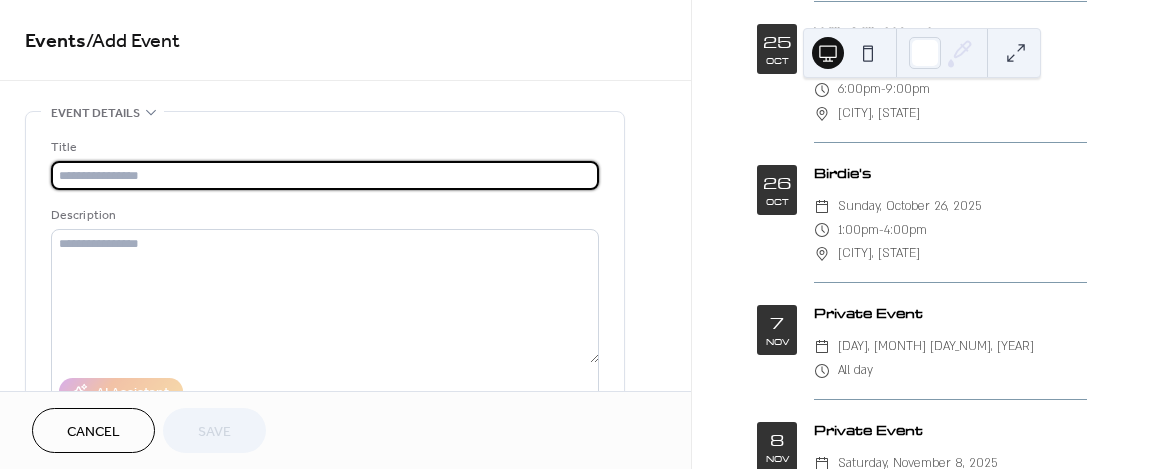 click at bounding box center [325, 175] 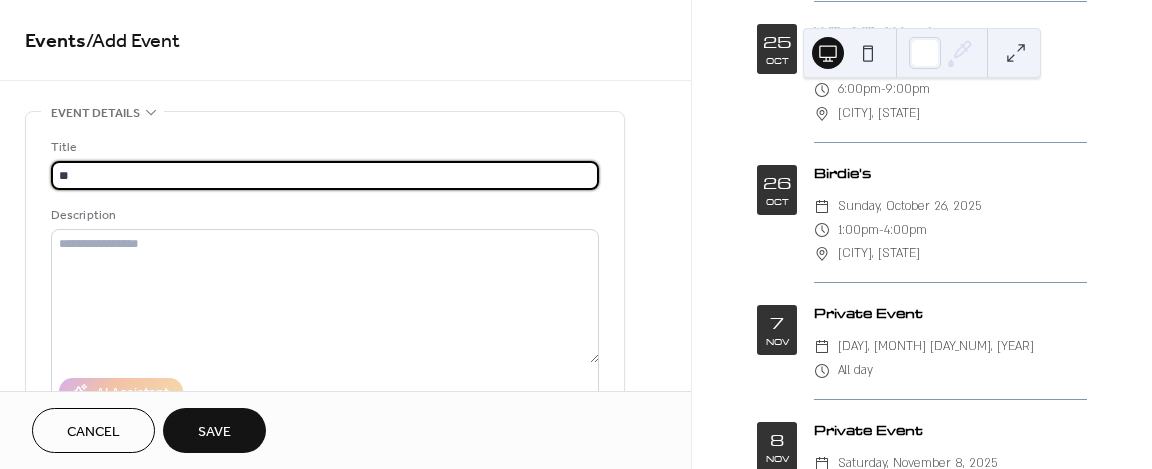 type on "*" 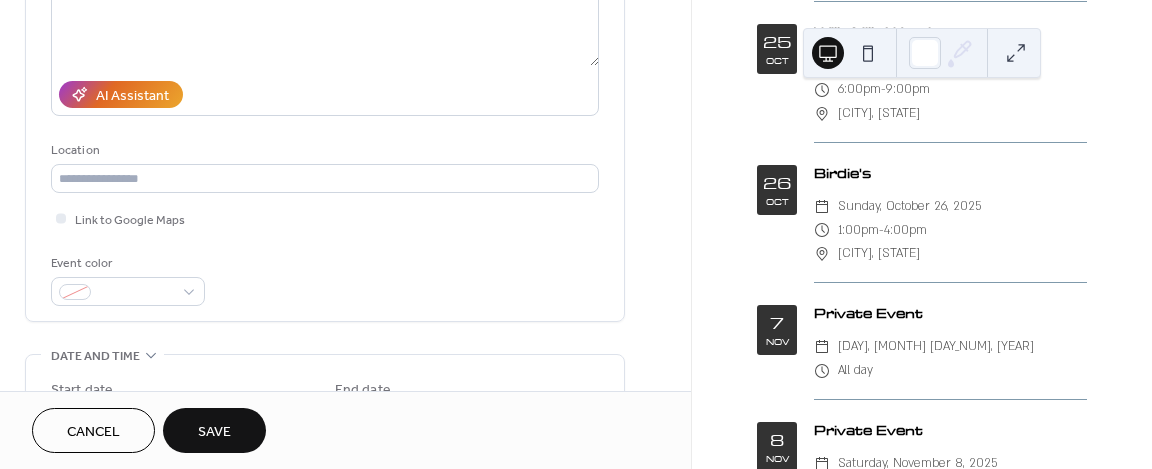 scroll, scrollTop: 300, scrollLeft: 0, axis: vertical 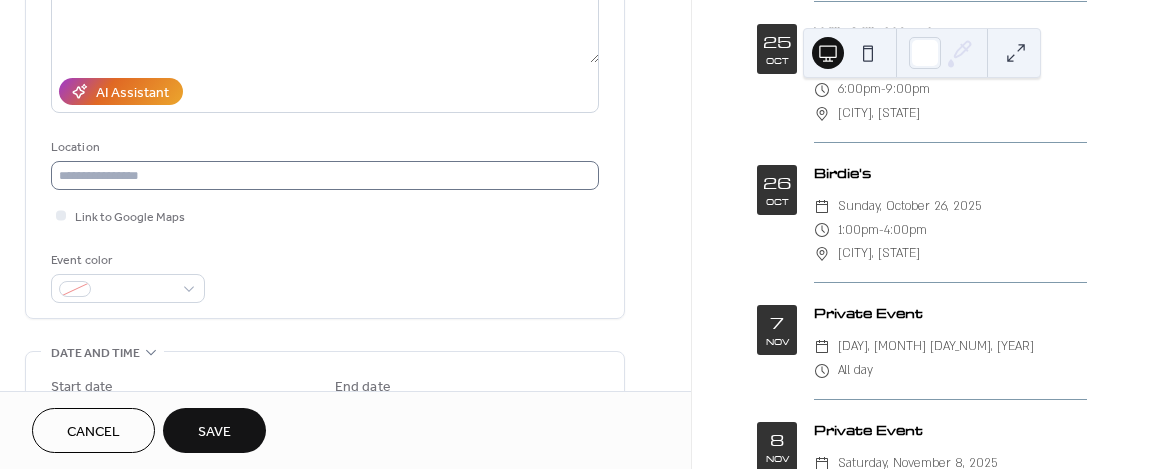 type on "**********" 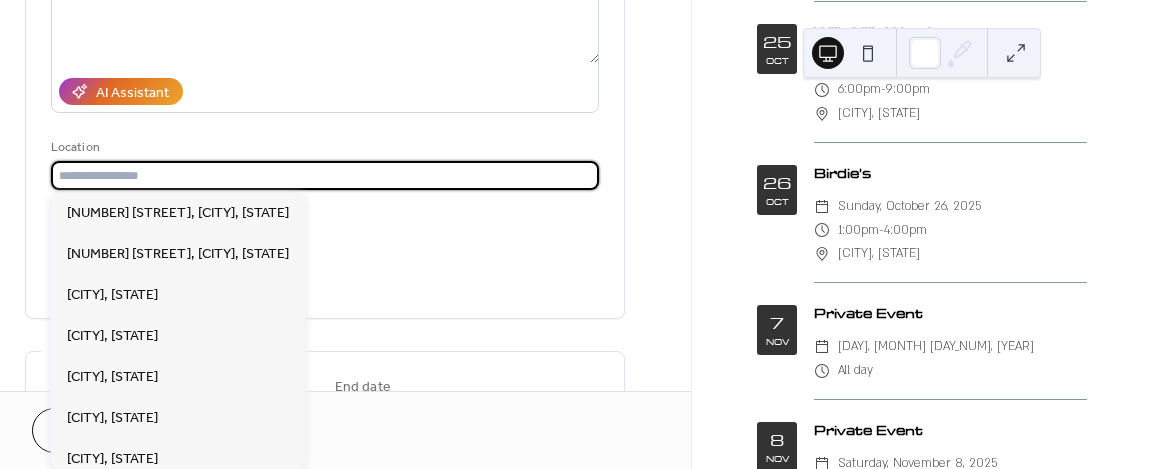 click at bounding box center (325, 175) 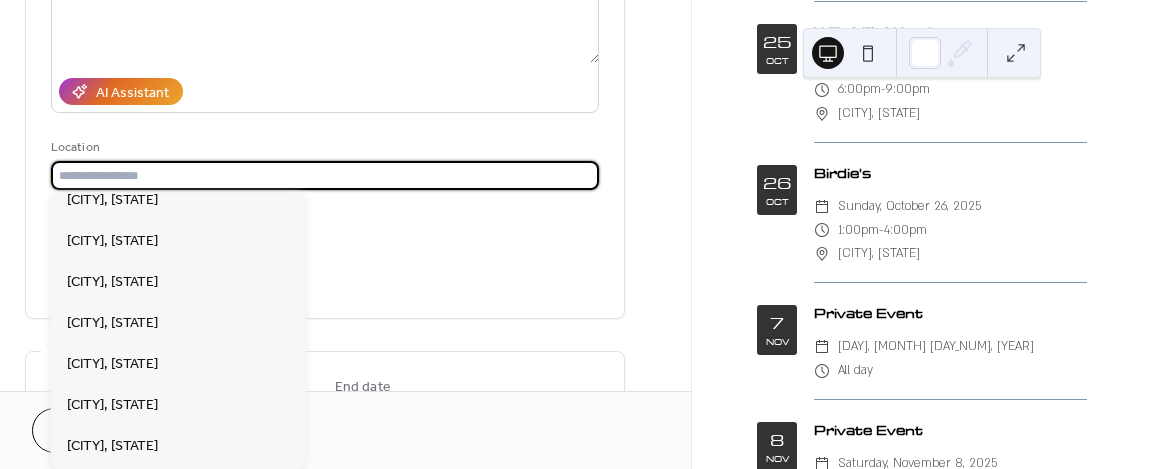 scroll, scrollTop: 1900, scrollLeft: 0, axis: vertical 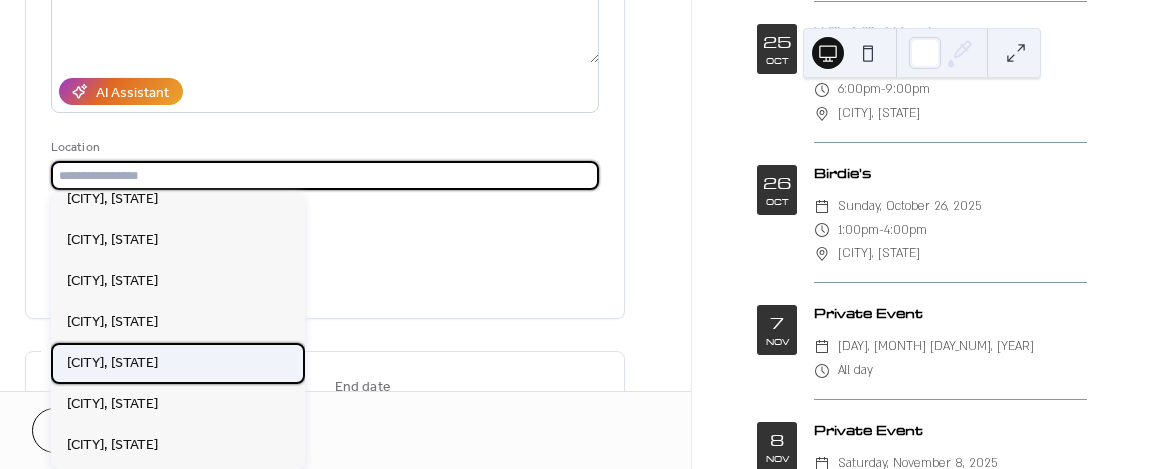 click on "[CITY], [STATE]" at bounding box center [178, 363] 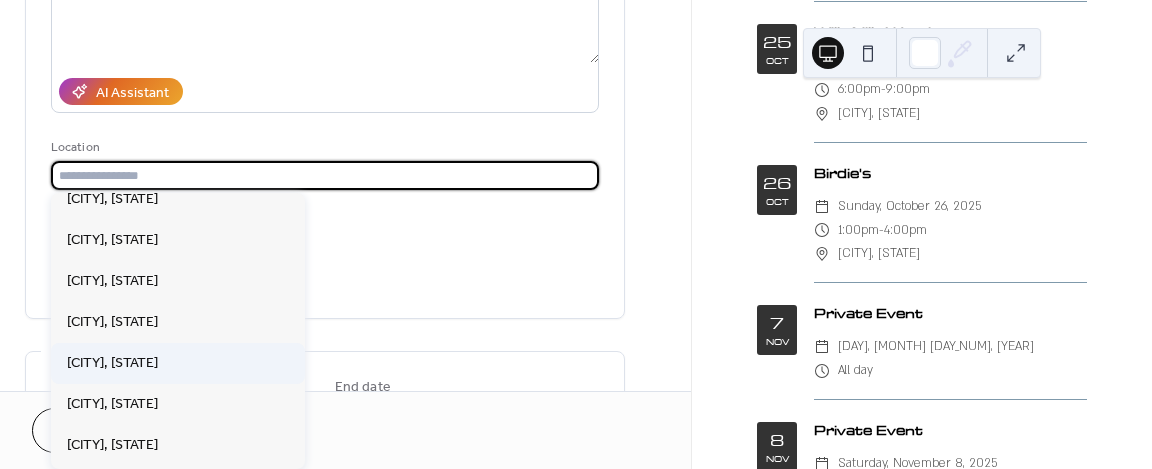 type on "**********" 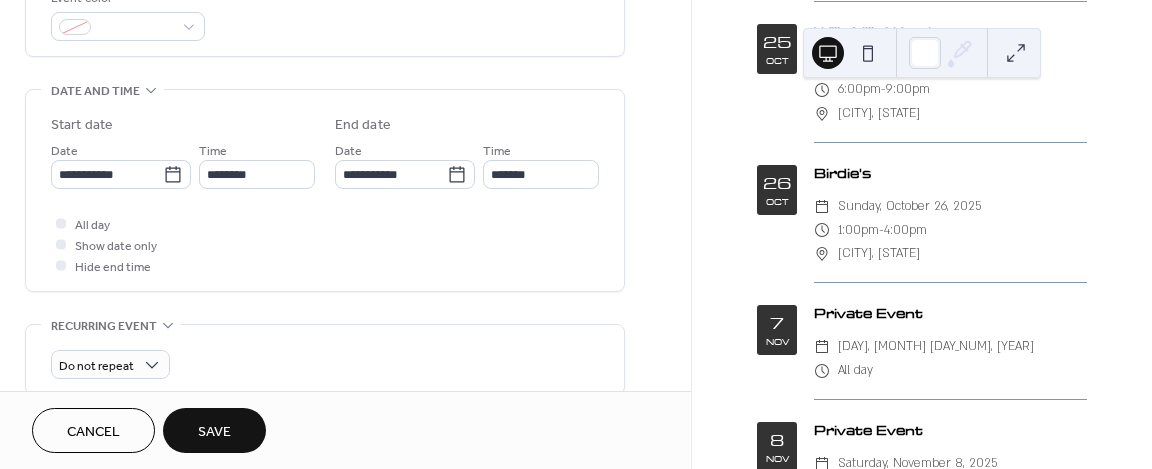 scroll, scrollTop: 600, scrollLeft: 0, axis: vertical 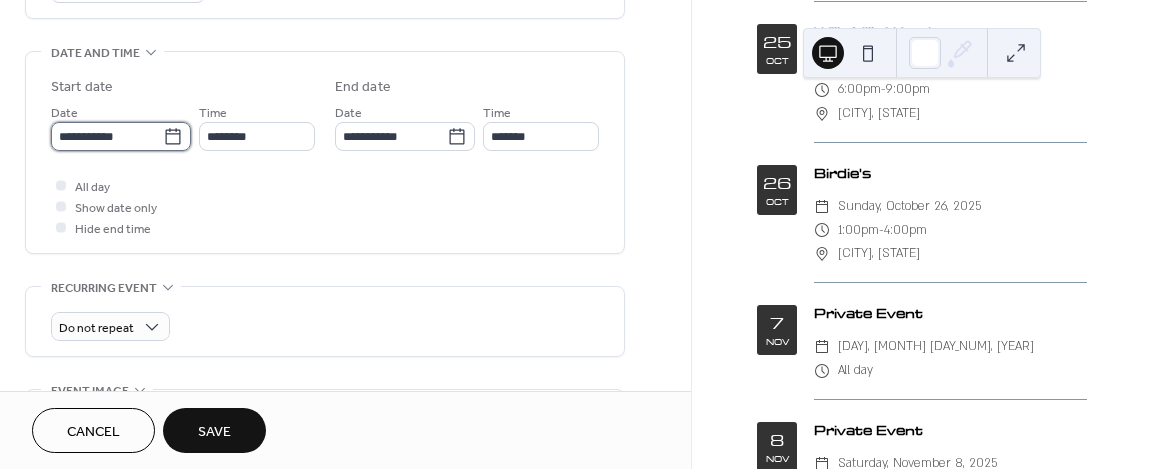 click on "**********" at bounding box center (107, 136) 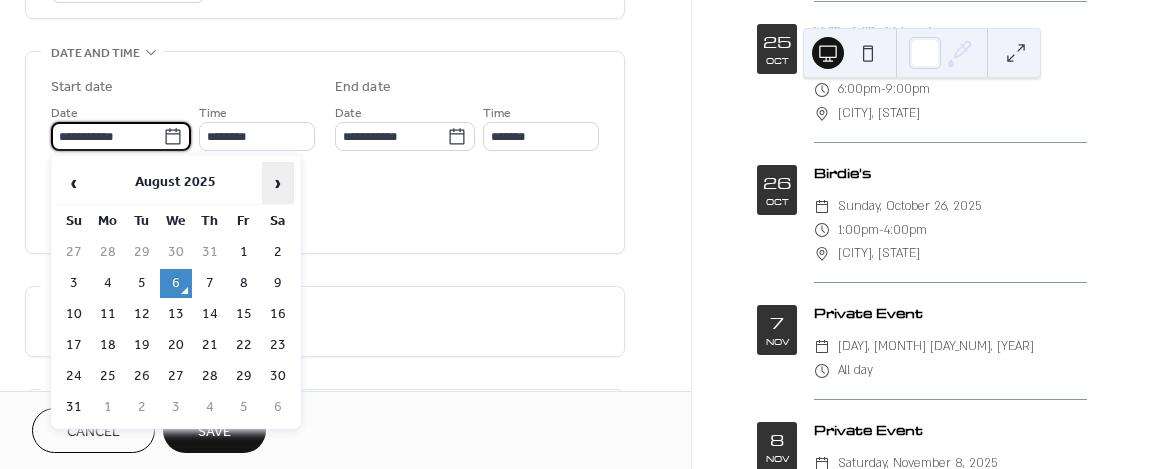 click on "›" at bounding box center [278, 183] 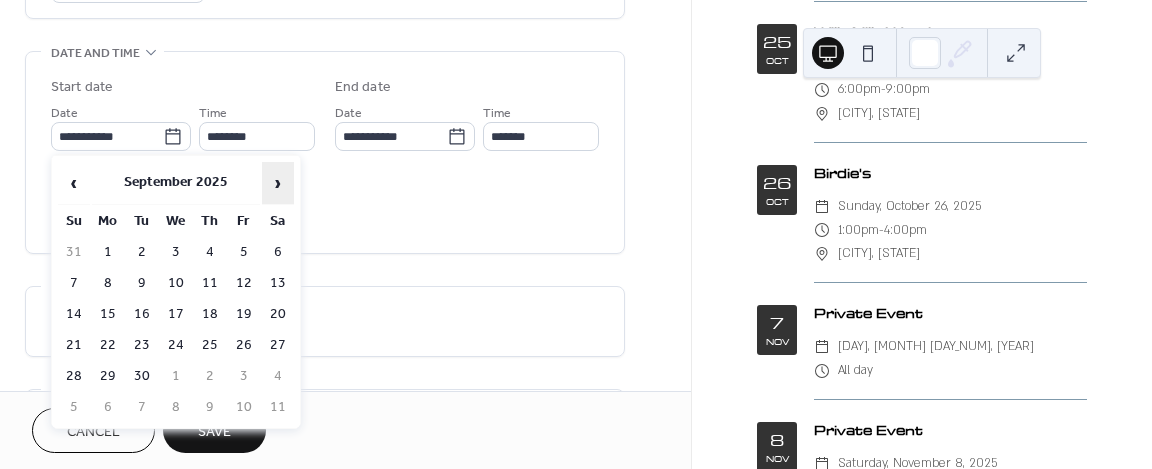 click on "›" at bounding box center (278, 183) 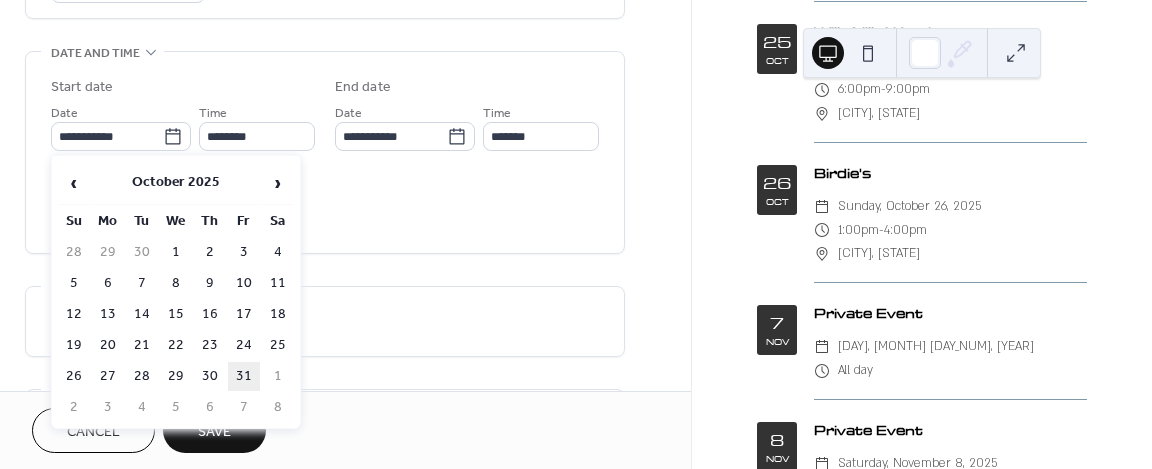 click on "31" at bounding box center (244, 376) 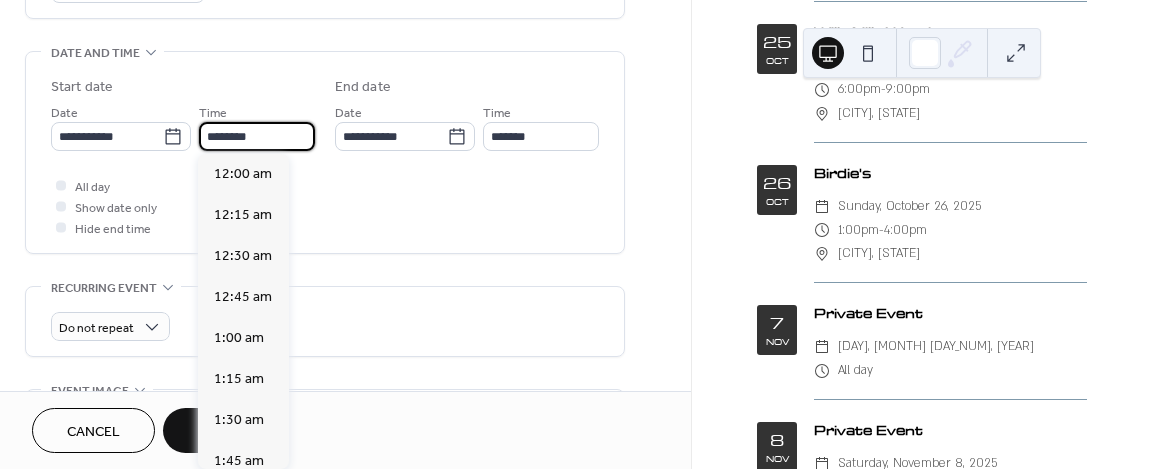 click on "********" at bounding box center [257, 136] 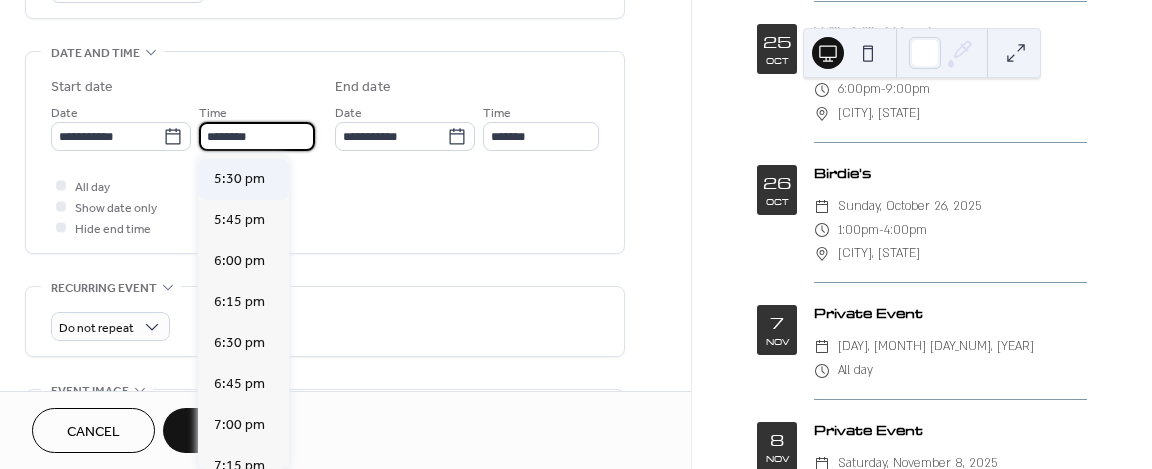 scroll, scrollTop: 2868, scrollLeft: 0, axis: vertical 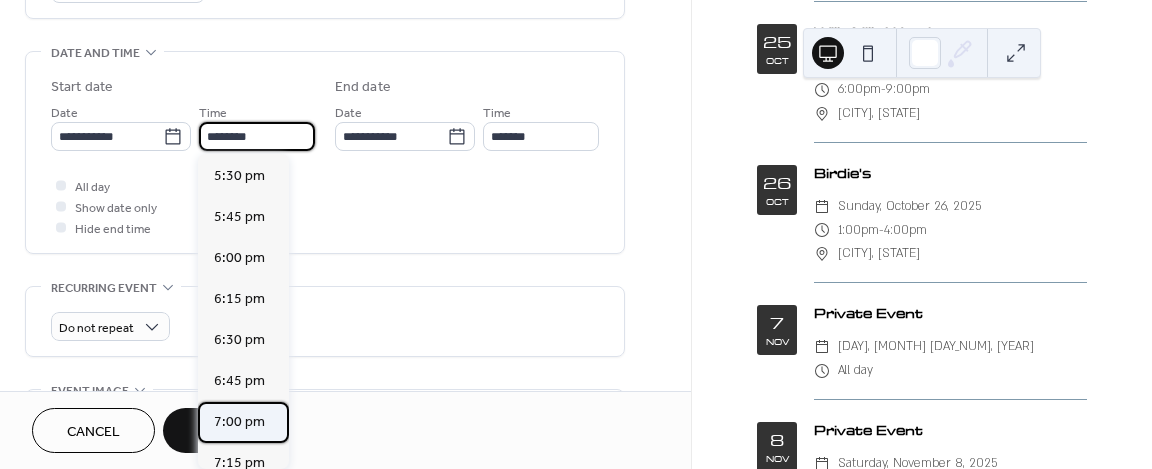 click on "7:00 pm" at bounding box center [239, 421] 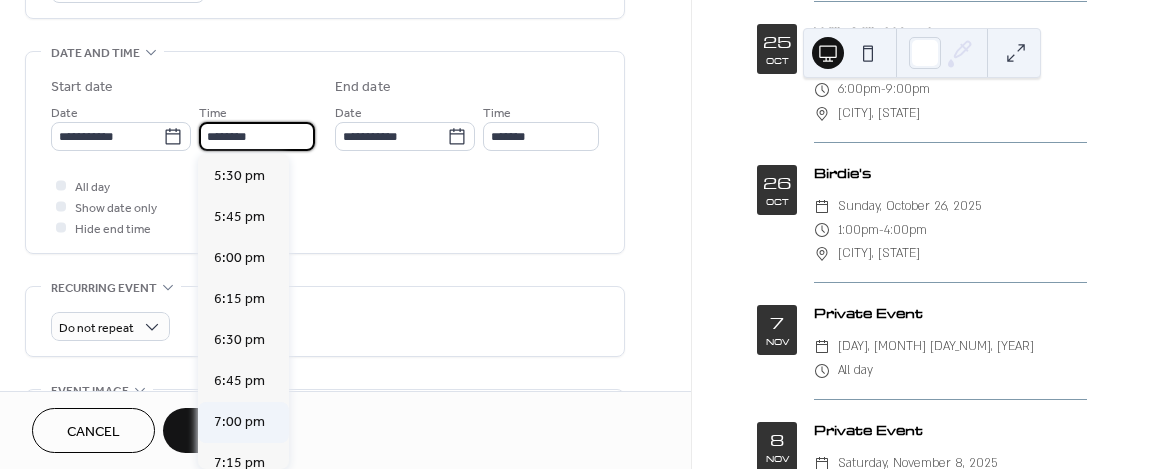 type on "*******" 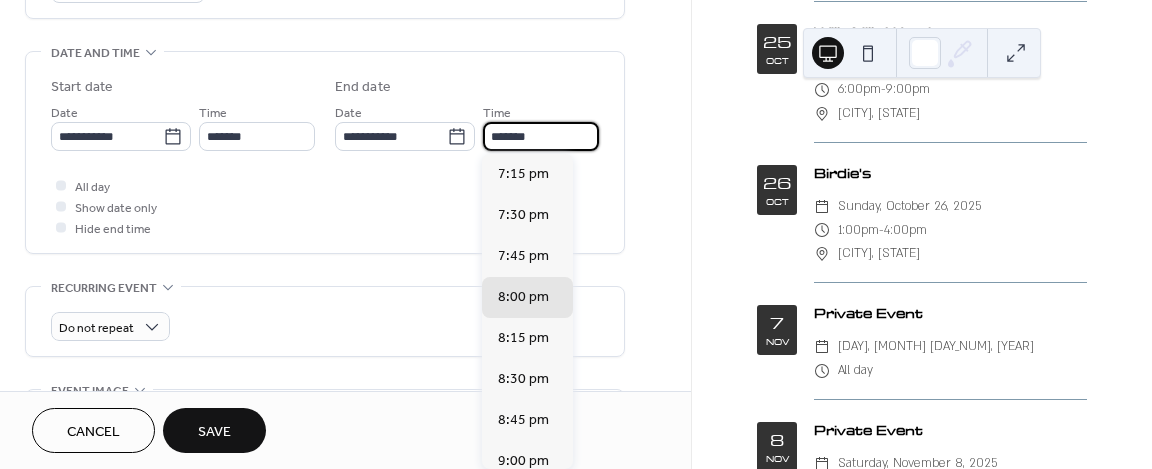 click on "*******" at bounding box center (541, 136) 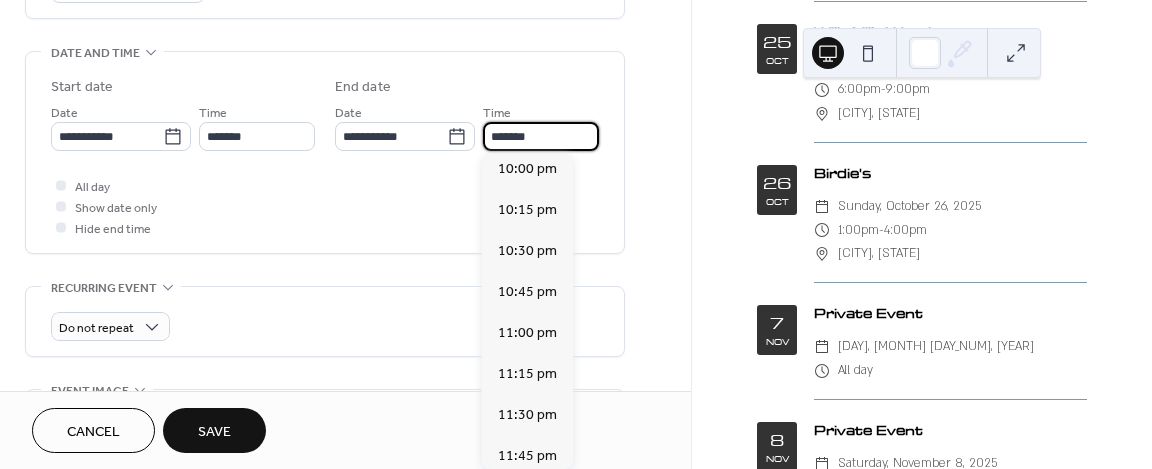 scroll, scrollTop: 464, scrollLeft: 0, axis: vertical 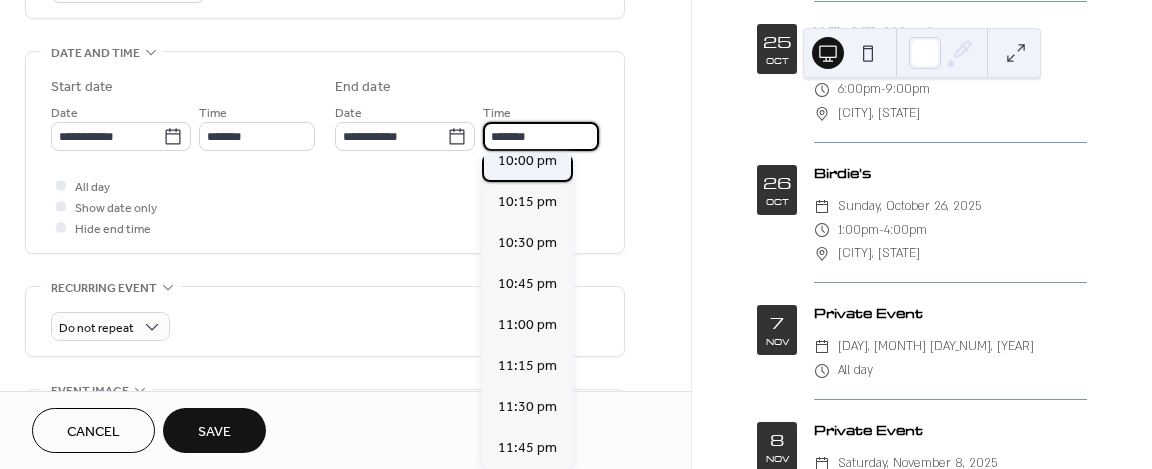 click on "10:00 pm" at bounding box center (527, 160) 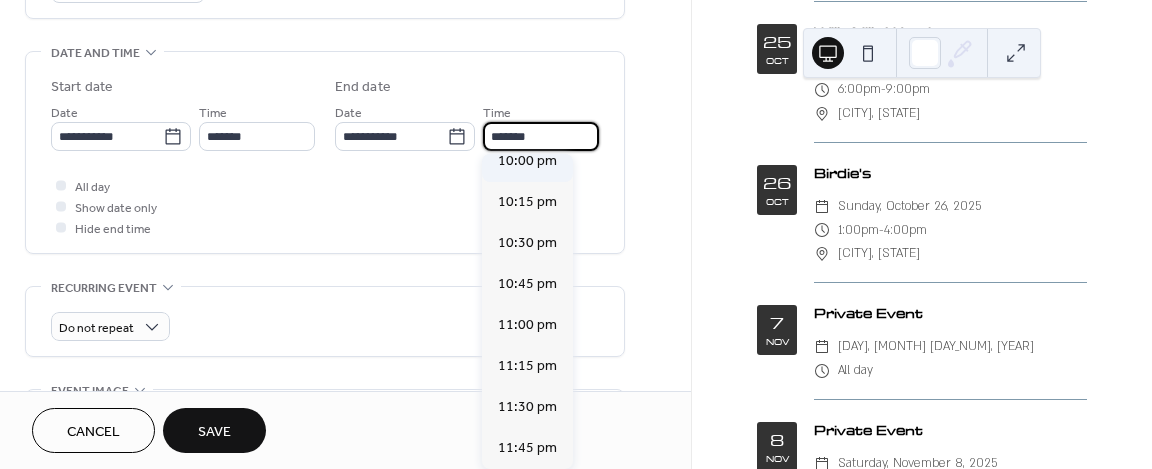type on "********" 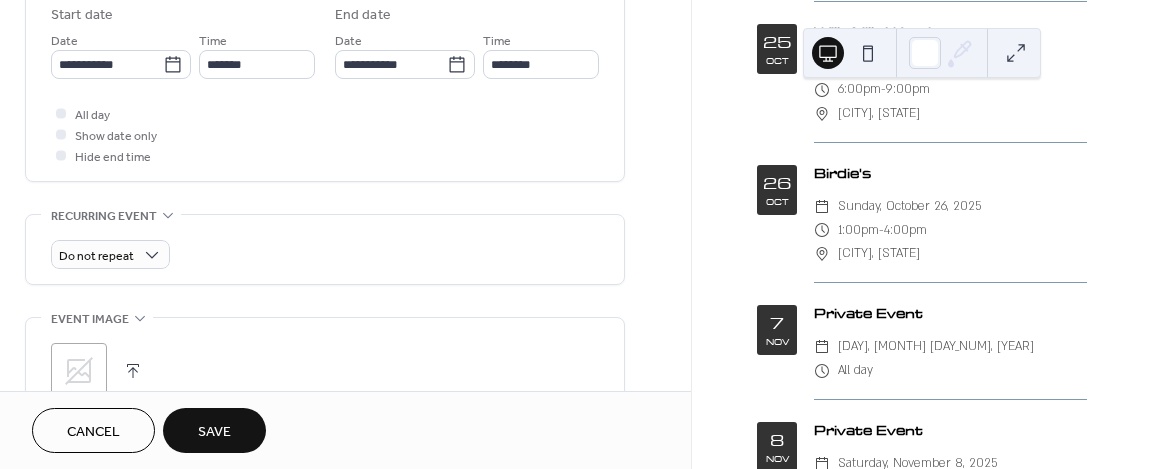 scroll, scrollTop: 900, scrollLeft: 0, axis: vertical 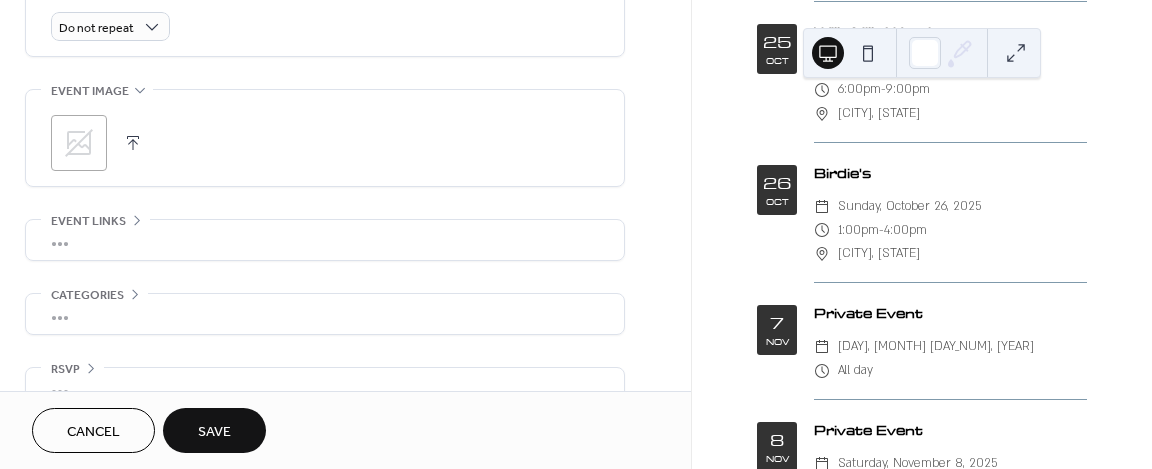 click on "Save" at bounding box center [214, 432] 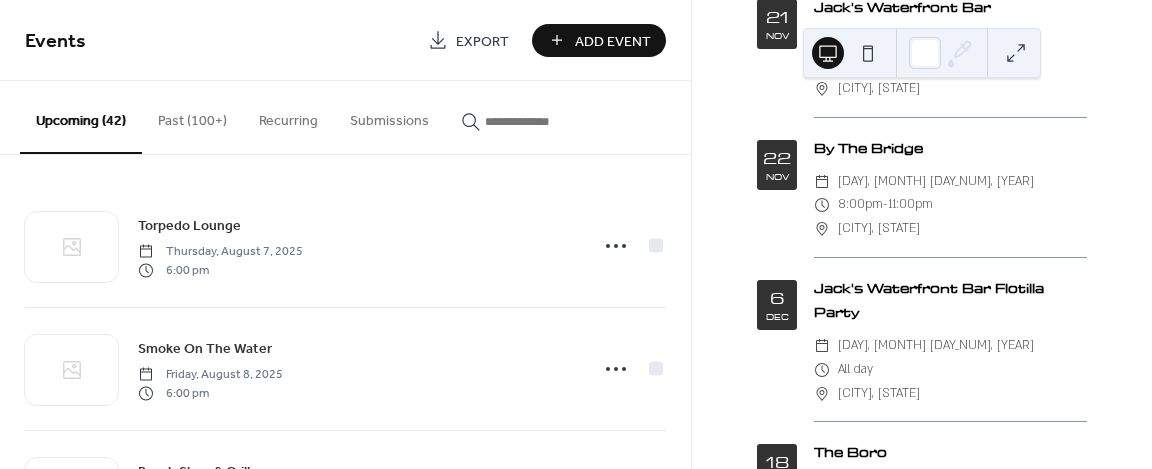 scroll, scrollTop: 5300, scrollLeft: 0, axis: vertical 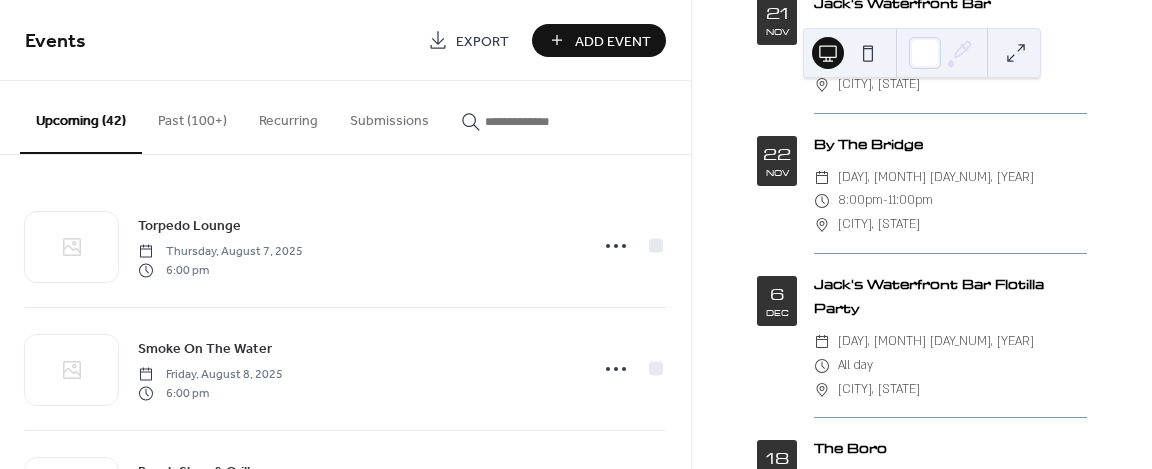 click on "Add Event" at bounding box center (613, 41) 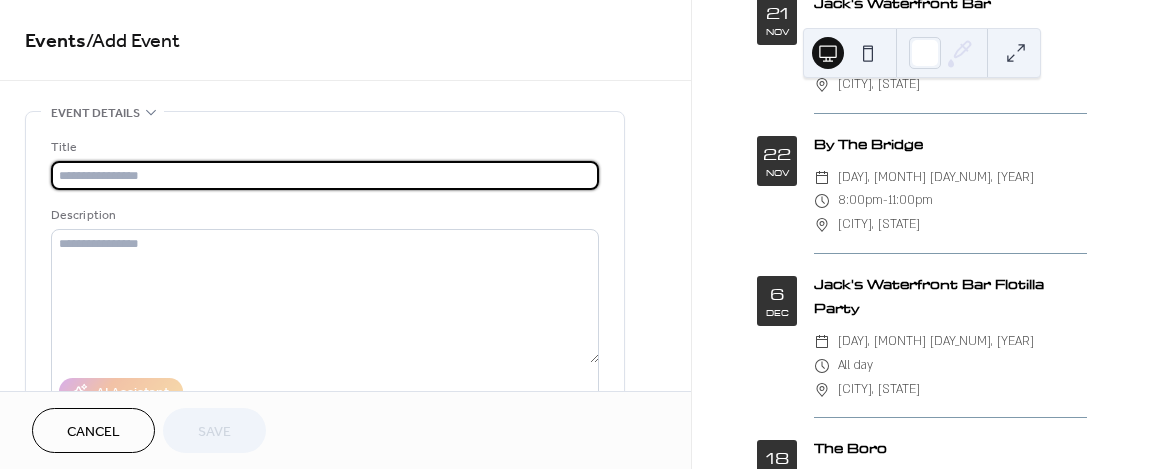 click at bounding box center [325, 175] 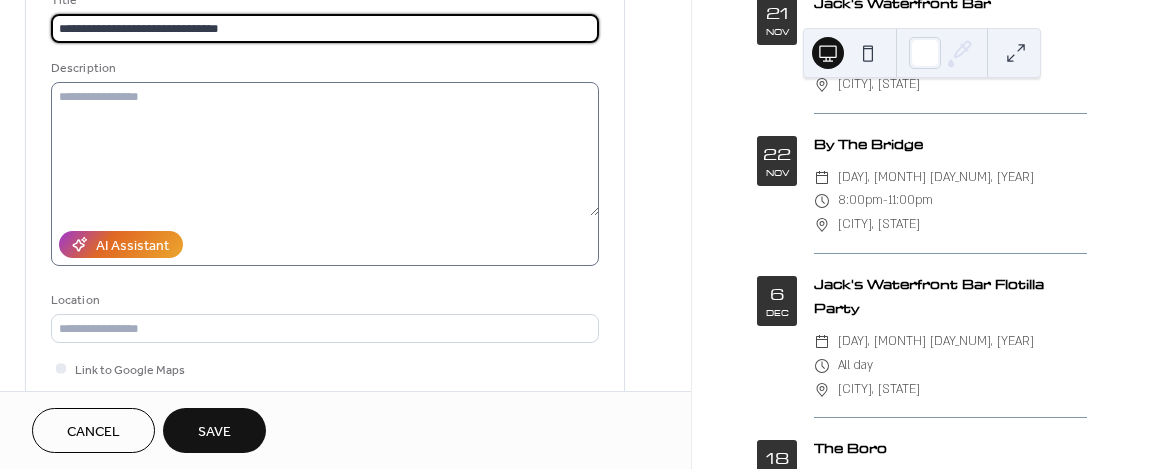 scroll, scrollTop: 400, scrollLeft: 0, axis: vertical 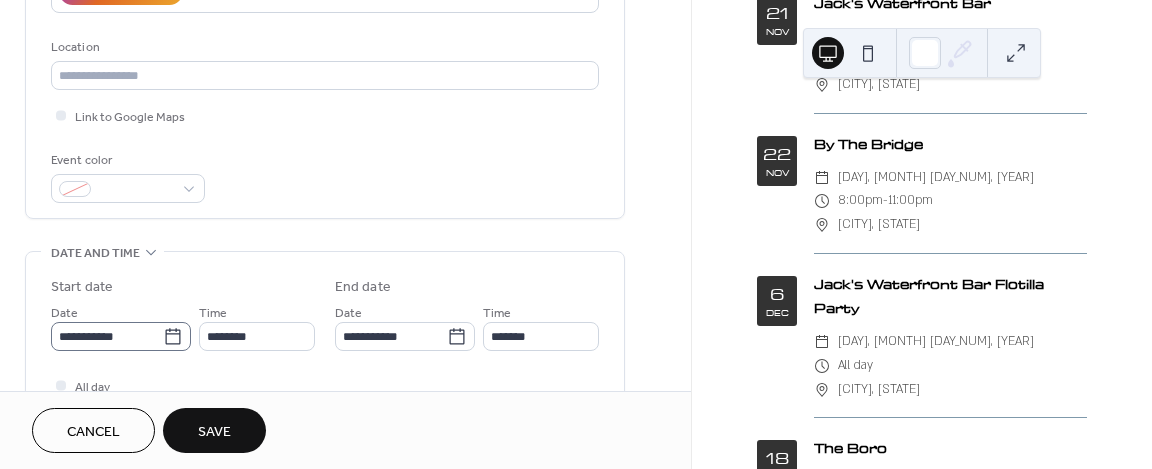 type on "**********" 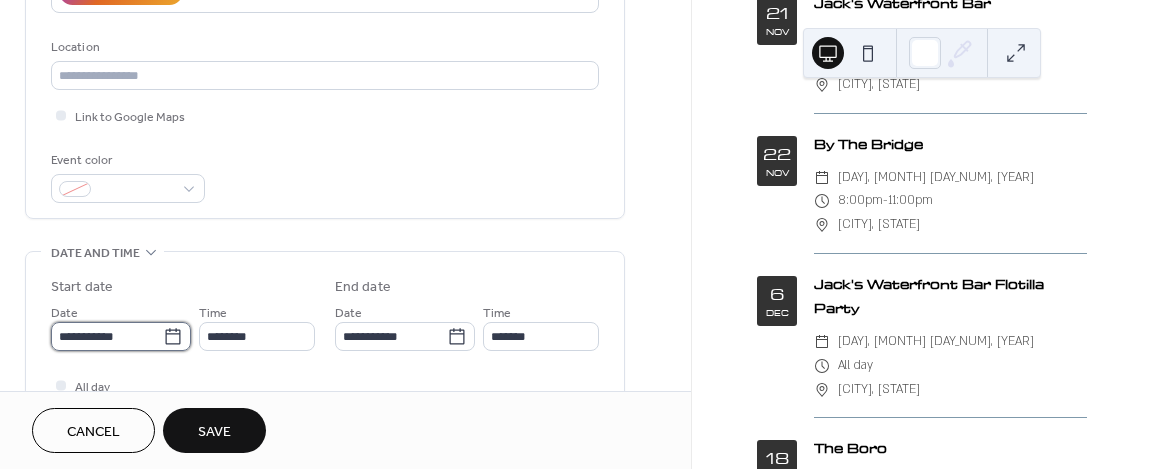 click on "**********" at bounding box center [107, 336] 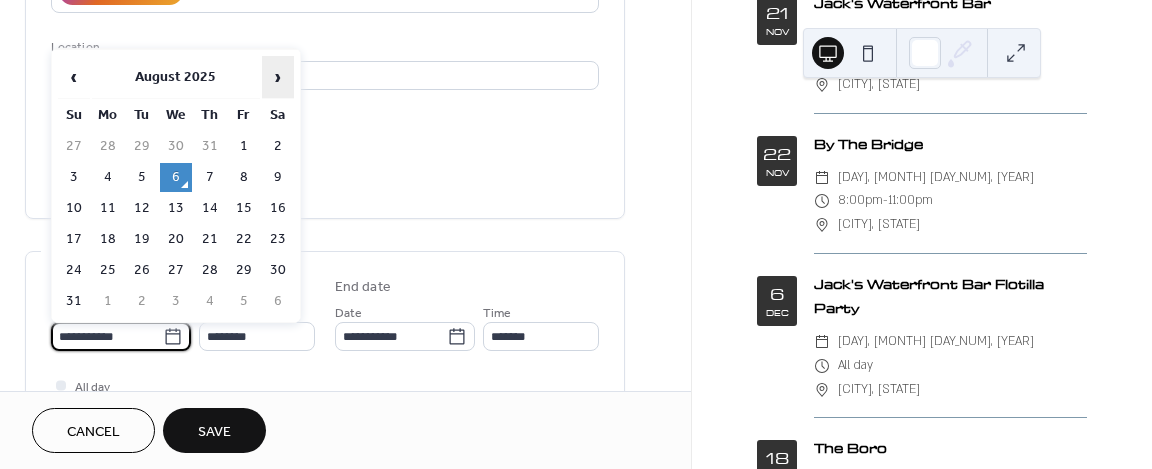 click on "›" at bounding box center [278, 77] 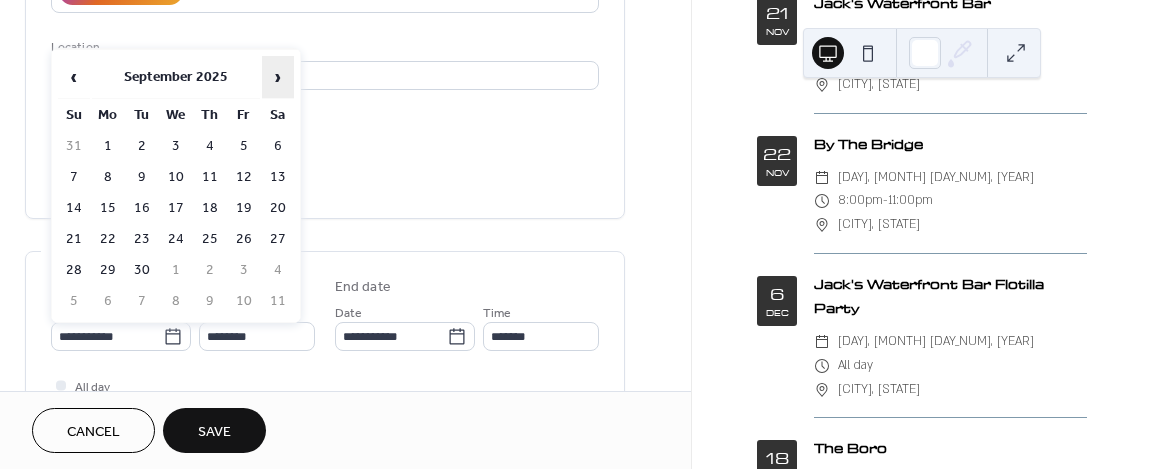 click on "›" at bounding box center (278, 77) 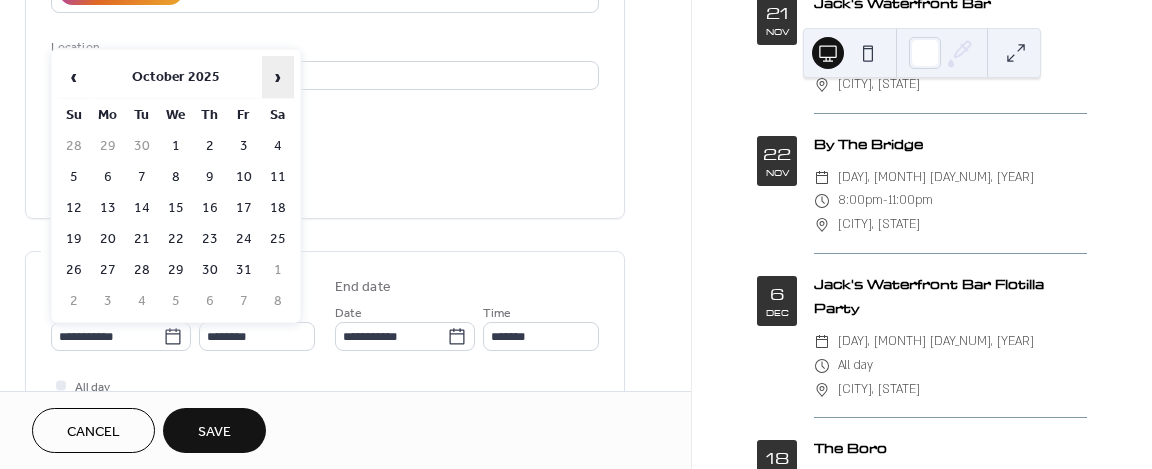 click on "›" at bounding box center (278, 77) 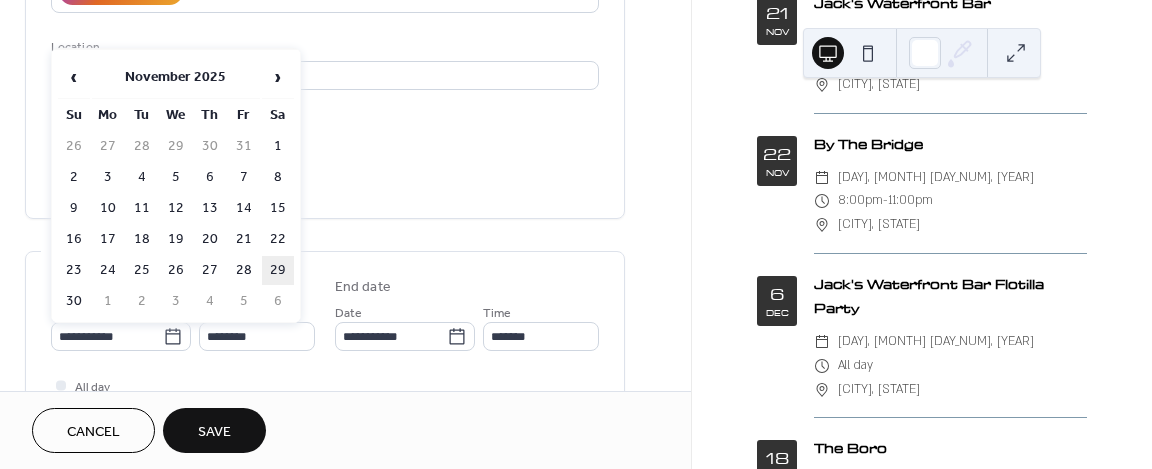 click on "29" at bounding box center [278, 270] 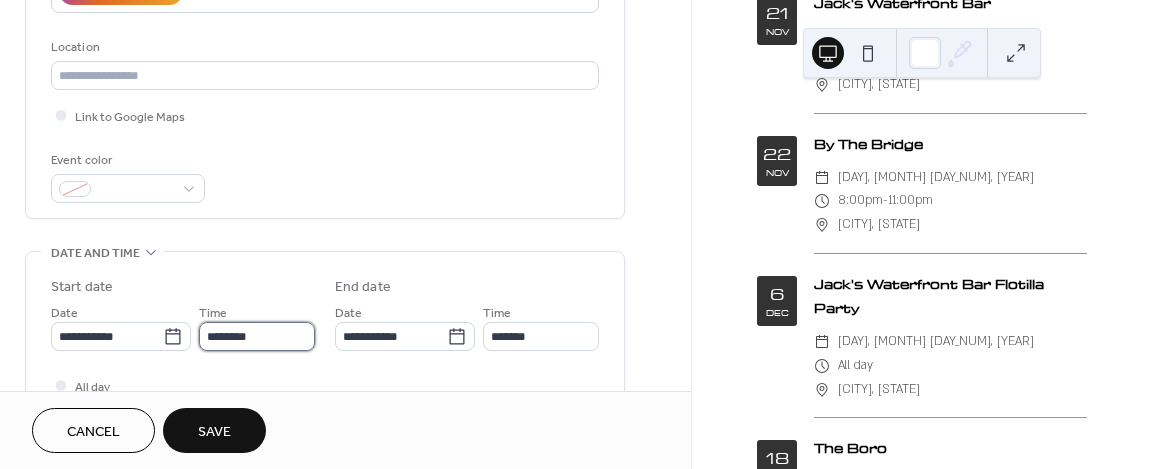 click on "********" at bounding box center (257, 336) 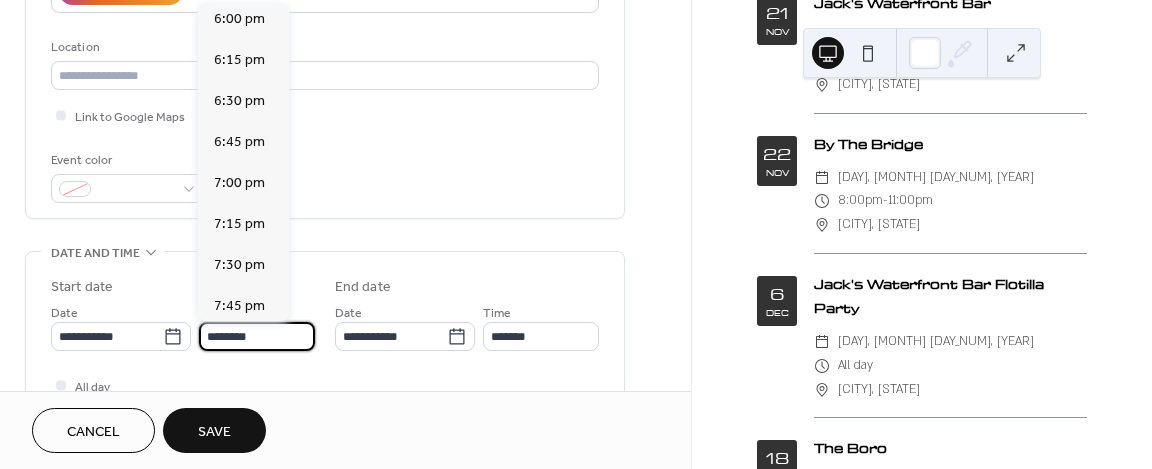 scroll, scrollTop: 2968, scrollLeft: 0, axis: vertical 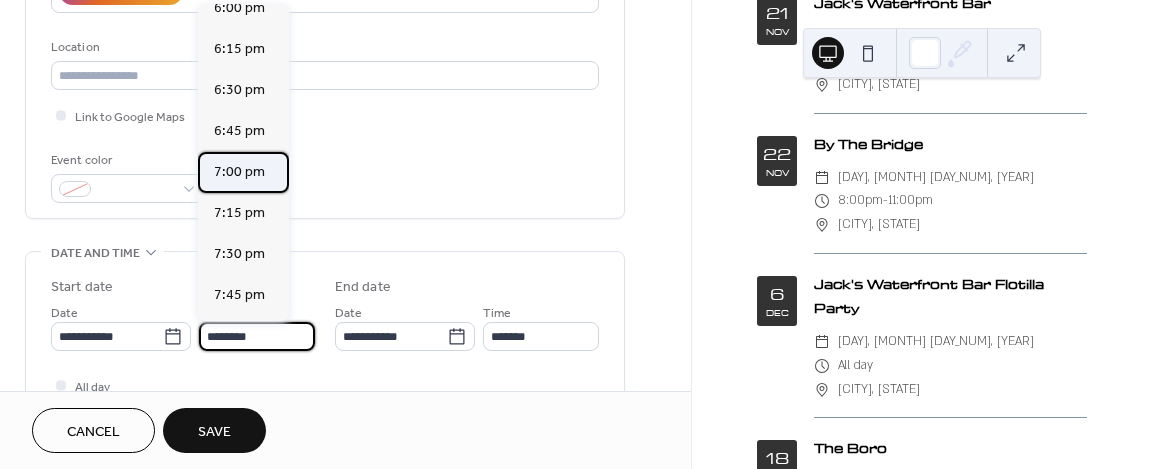click on "7:00 pm" at bounding box center [239, 172] 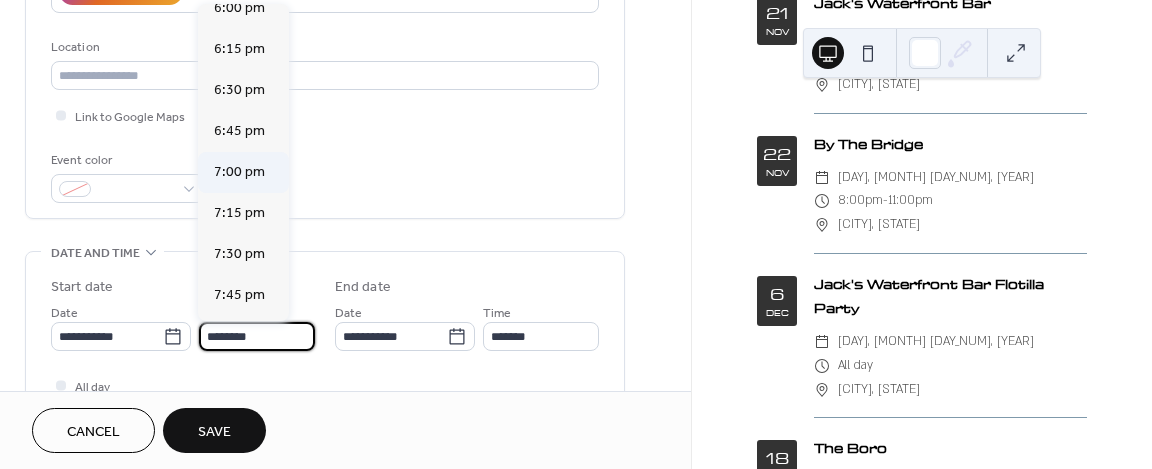 type on "*******" 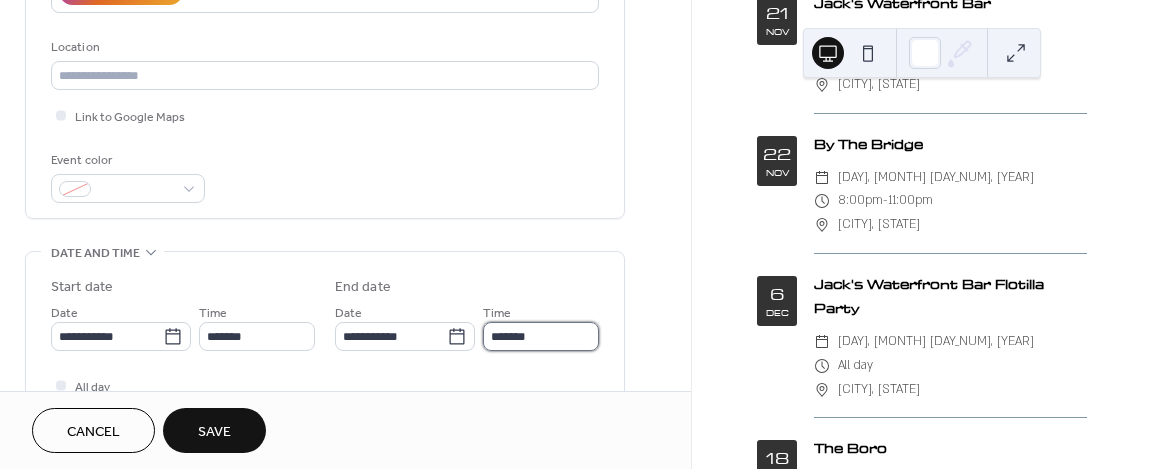 click on "*******" at bounding box center [541, 336] 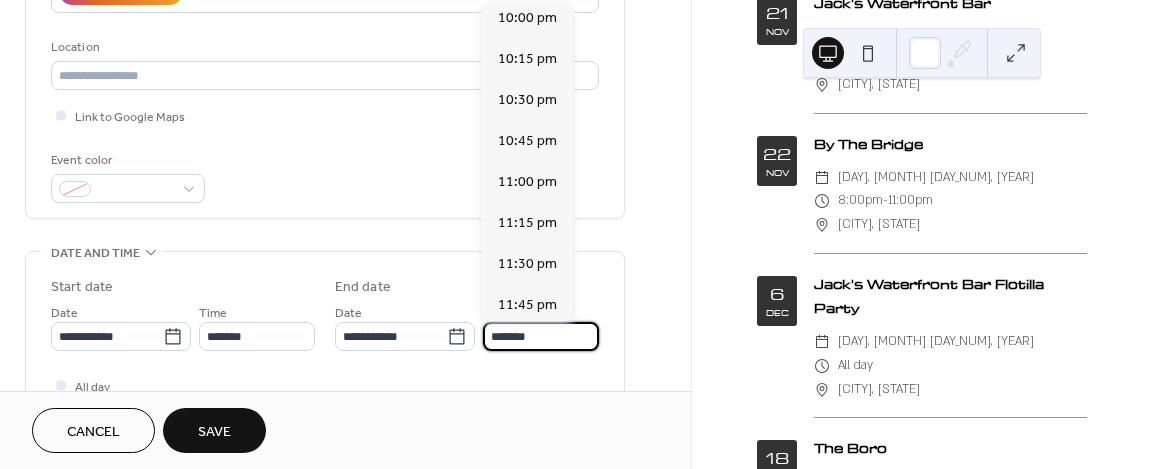 scroll, scrollTop: 462, scrollLeft: 0, axis: vertical 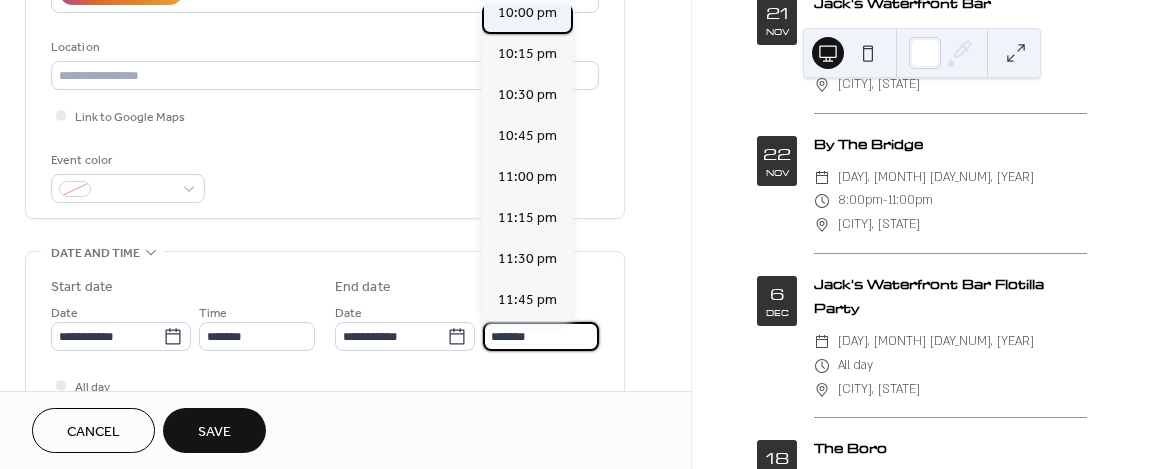 click on "10:00 pm" at bounding box center [527, 13] 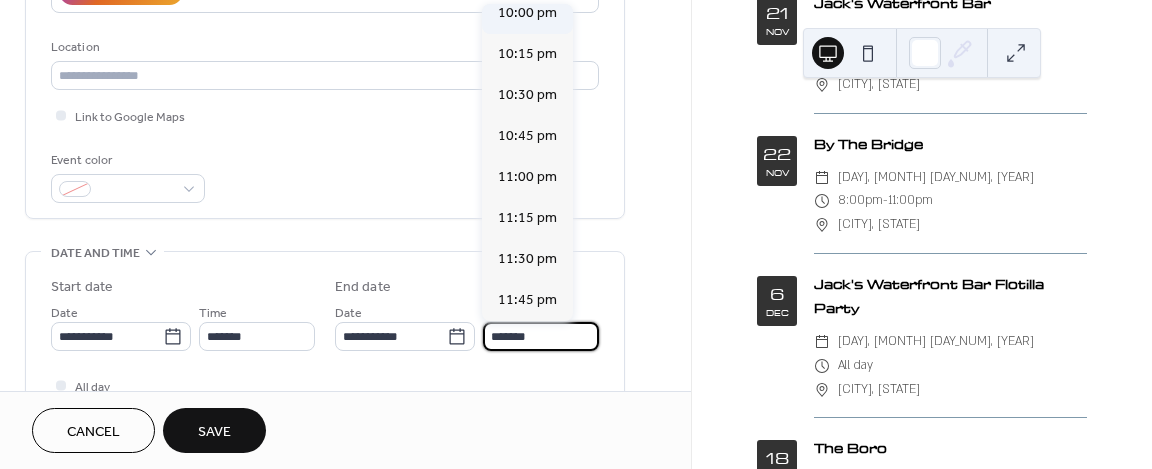 type on "********" 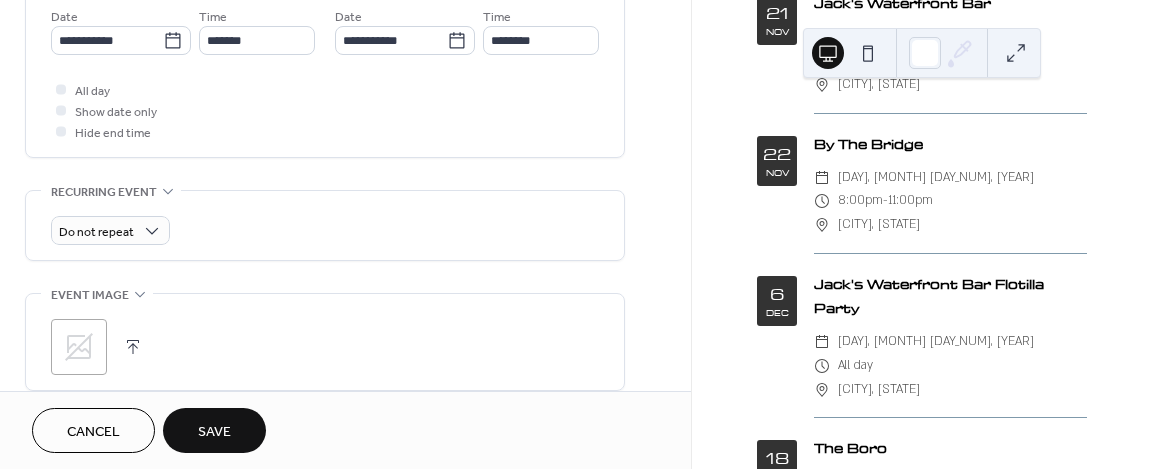 scroll, scrollTop: 700, scrollLeft: 0, axis: vertical 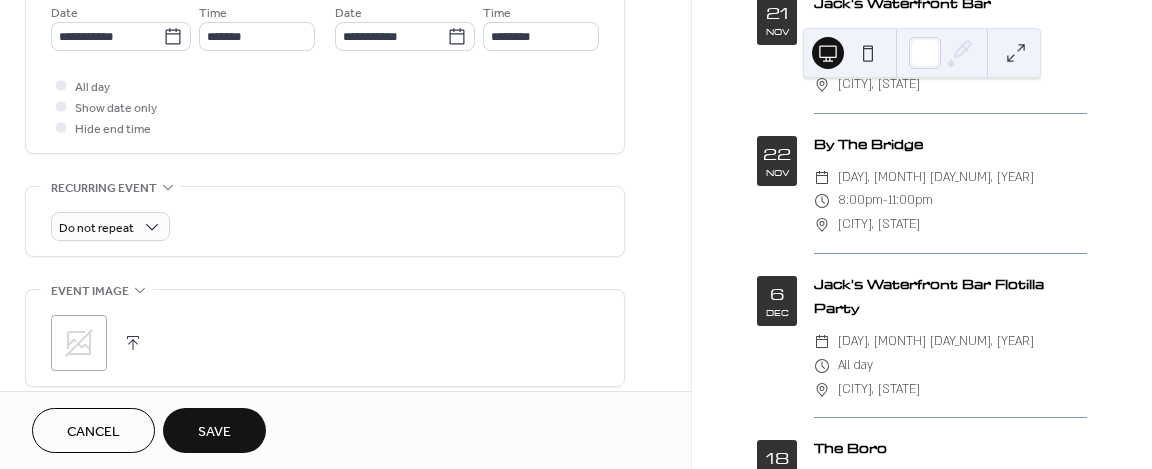 click on "Save" at bounding box center [214, 432] 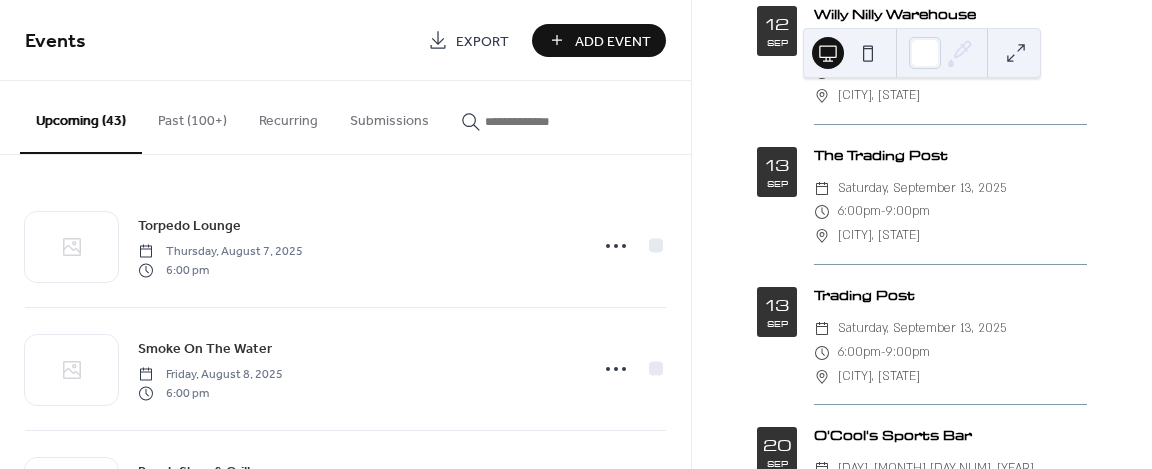 scroll, scrollTop: 1995, scrollLeft: 0, axis: vertical 